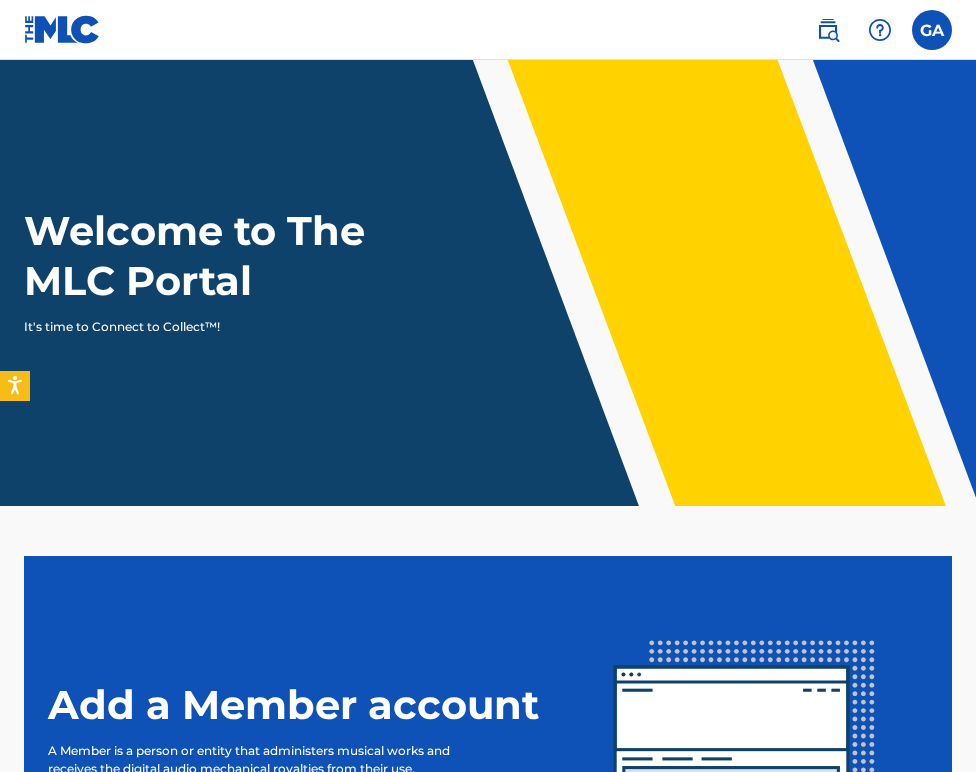 scroll, scrollTop: 0, scrollLeft: 0, axis: both 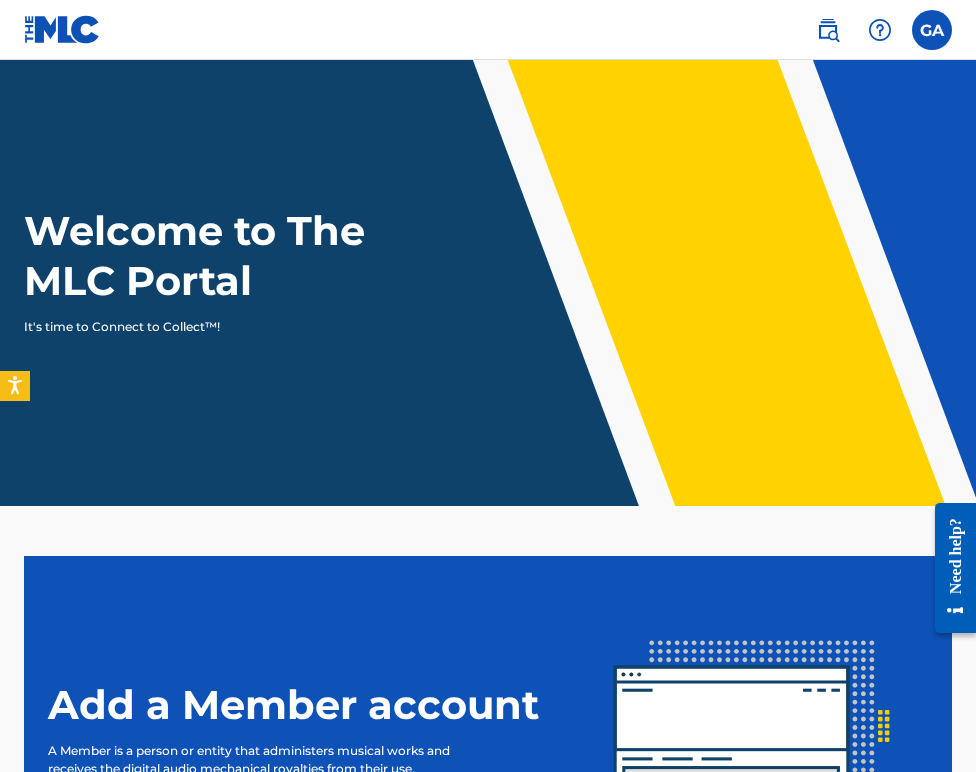 click at bounding box center [932, 30] 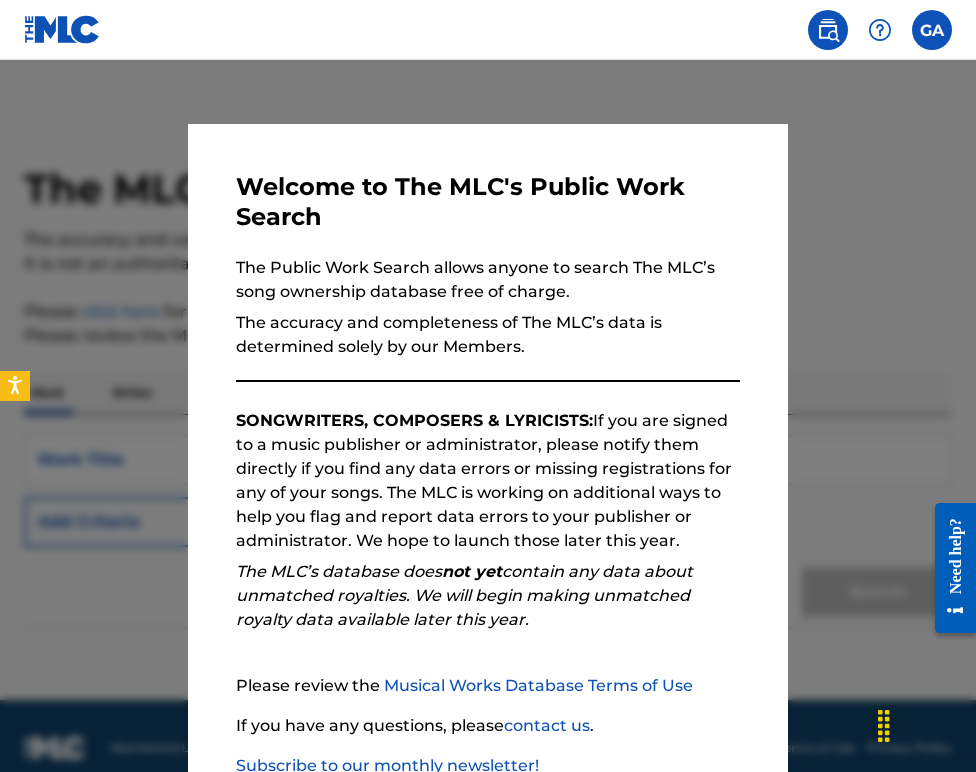 scroll, scrollTop: 0, scrollLeft: 0, axis: both 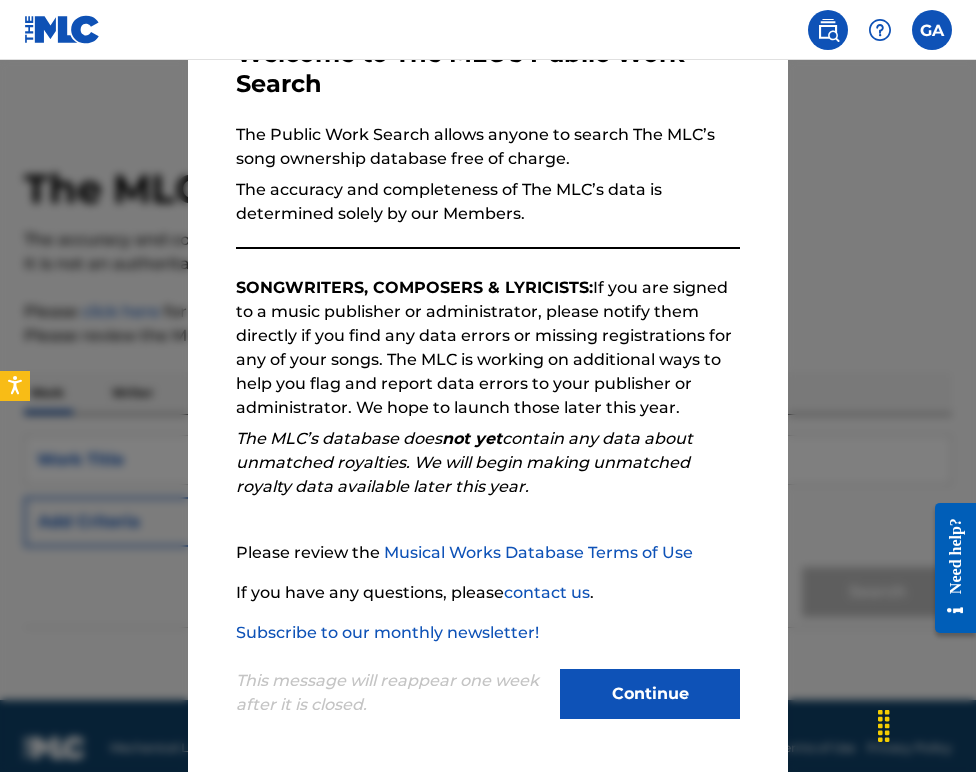 click on "Continue" at bounding box center (650, 694) 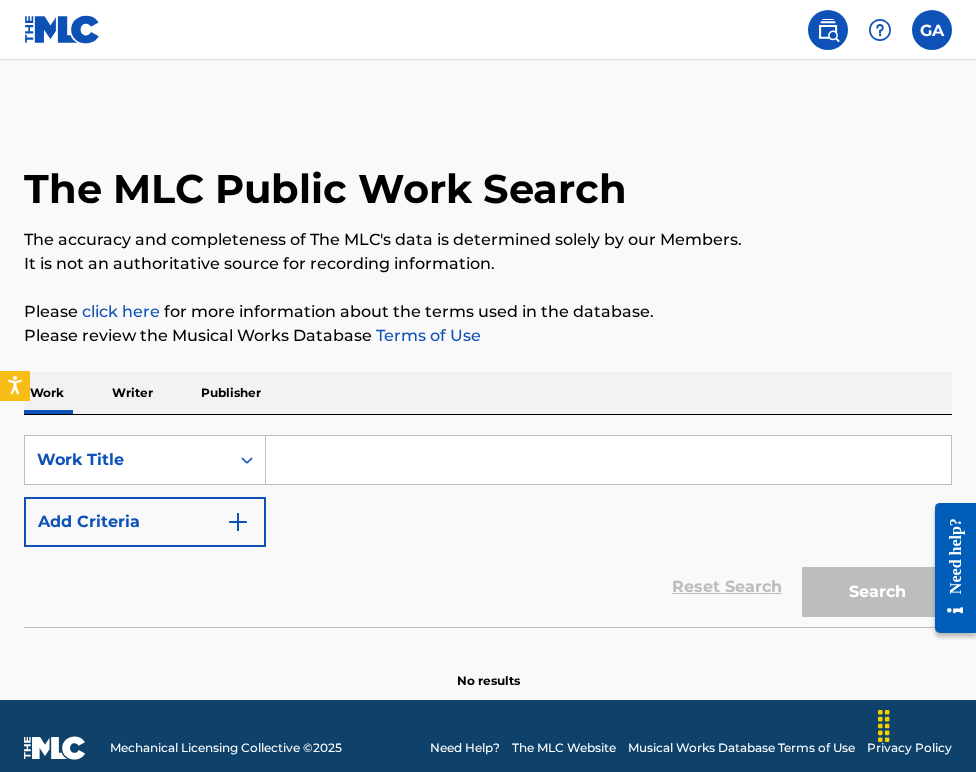 scroll, scrollTop: 0, scrollLeft: 0, axis: both 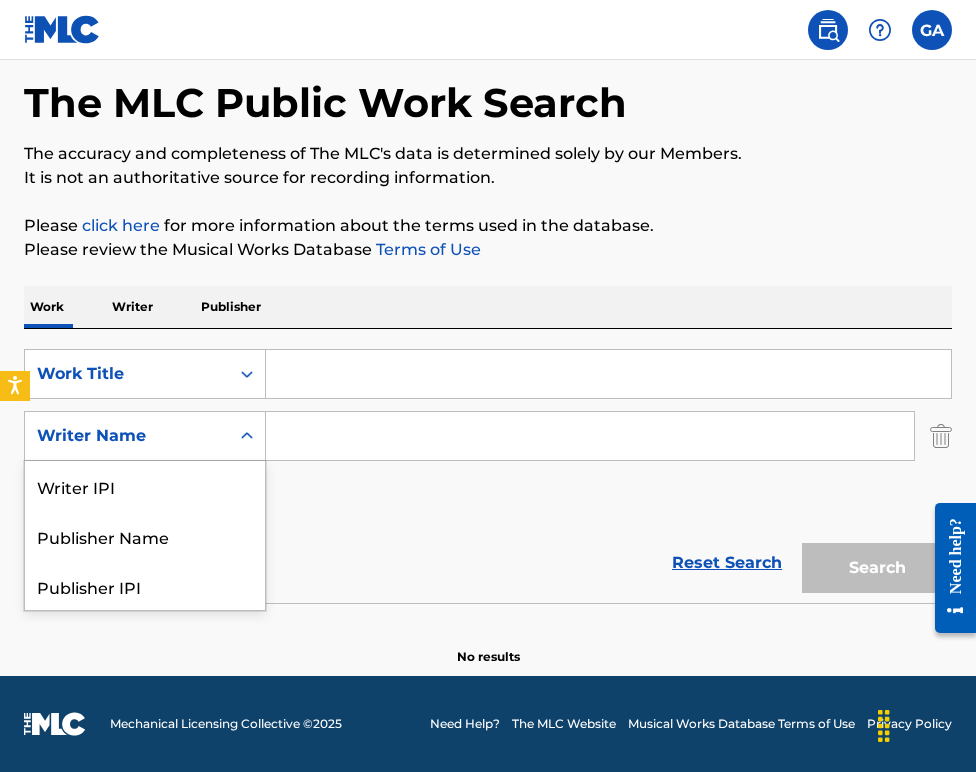 click on "Writer Name selected, 5 of 5. 5 results available. Use Up and Down to choose options, press Enter to select the currently focused option, press Escape to exit the menu, press Tab to select the option and exit the menu. Writer Name Writer IPI Publisher Name Publisher IPI MLC Publisher Number Writer Name" at bounding box center (145, 436) 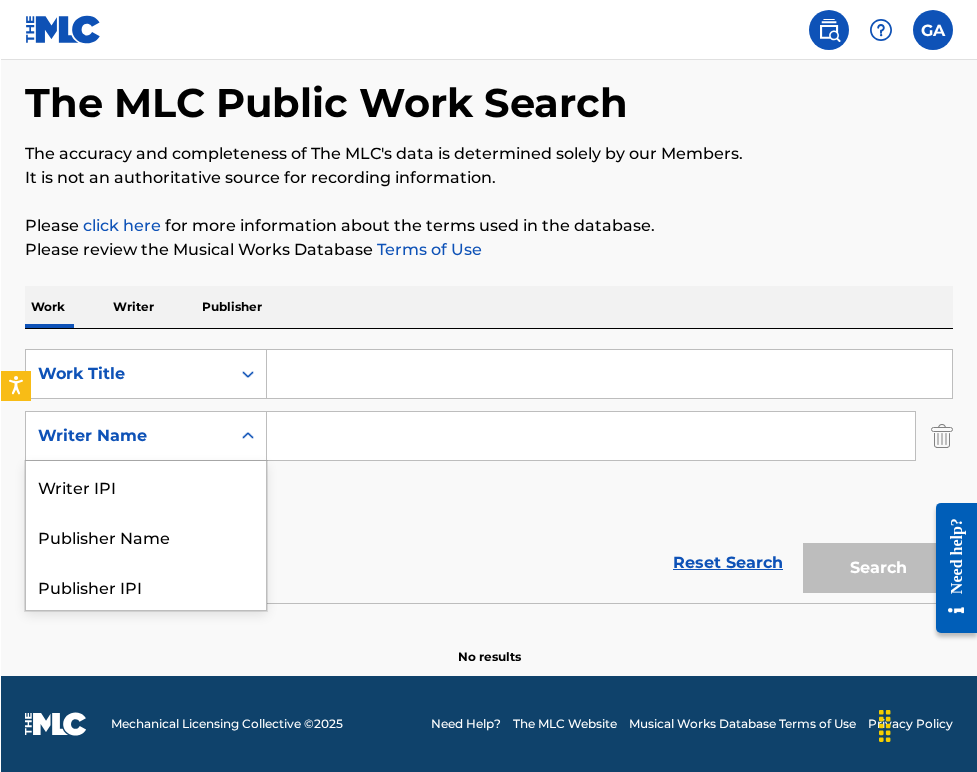 scroll, scrollTop: 128, scrollLeft: 0, axis: vertical 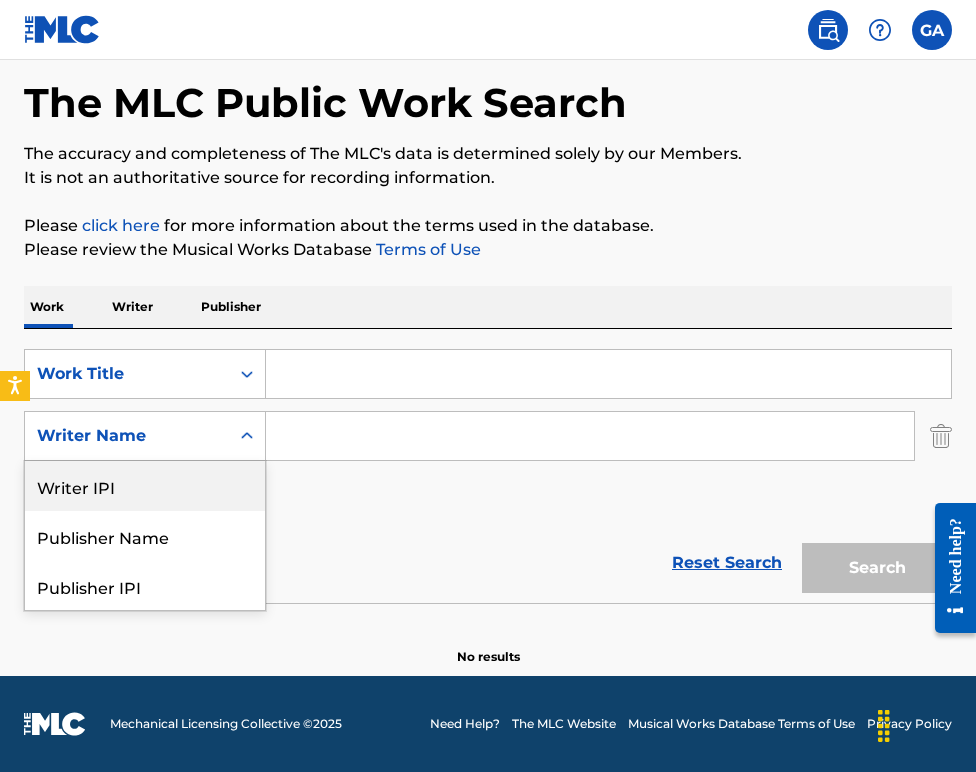 click on "Writer IPI" at bounding box center [145, 486] 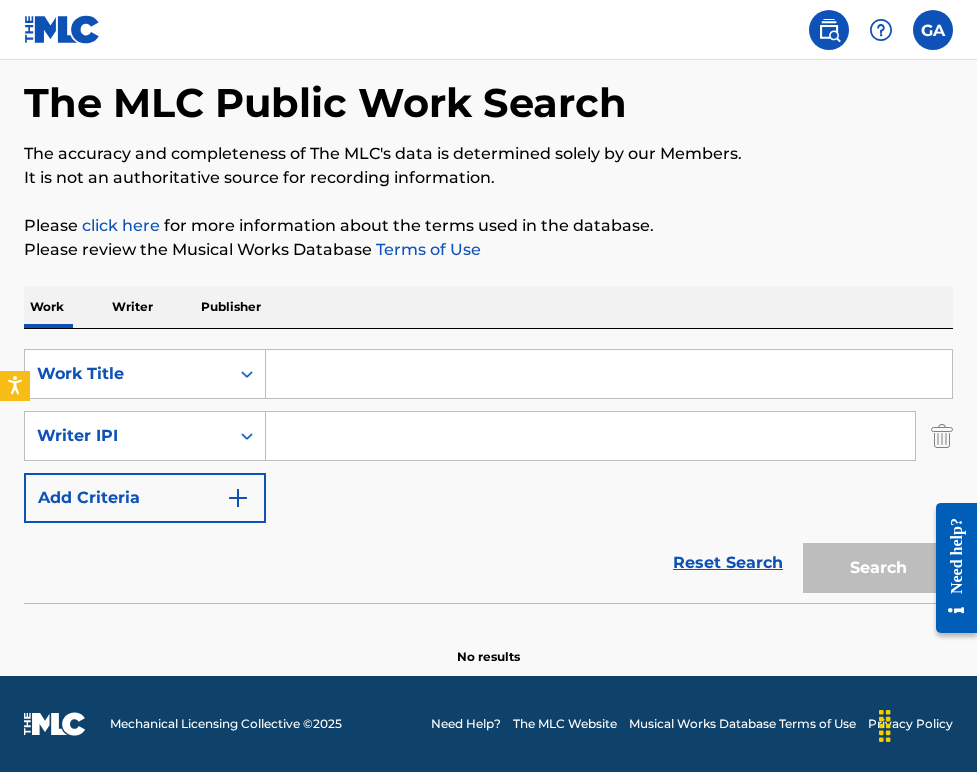 click at bounding box center (590, 436) 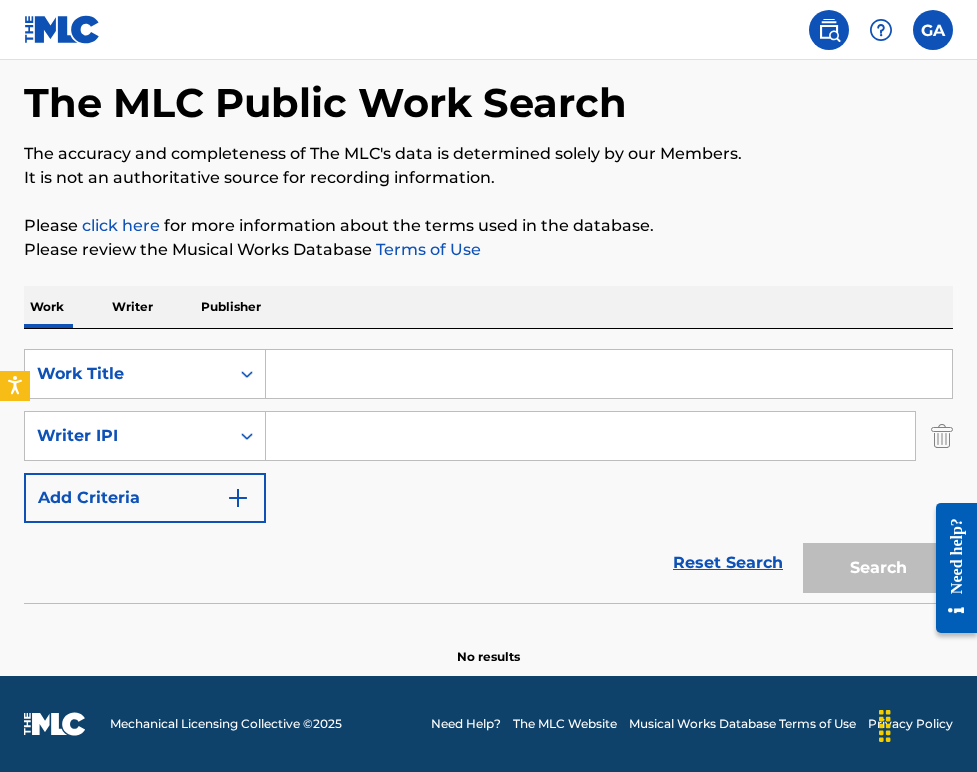 paste on "01198630620" 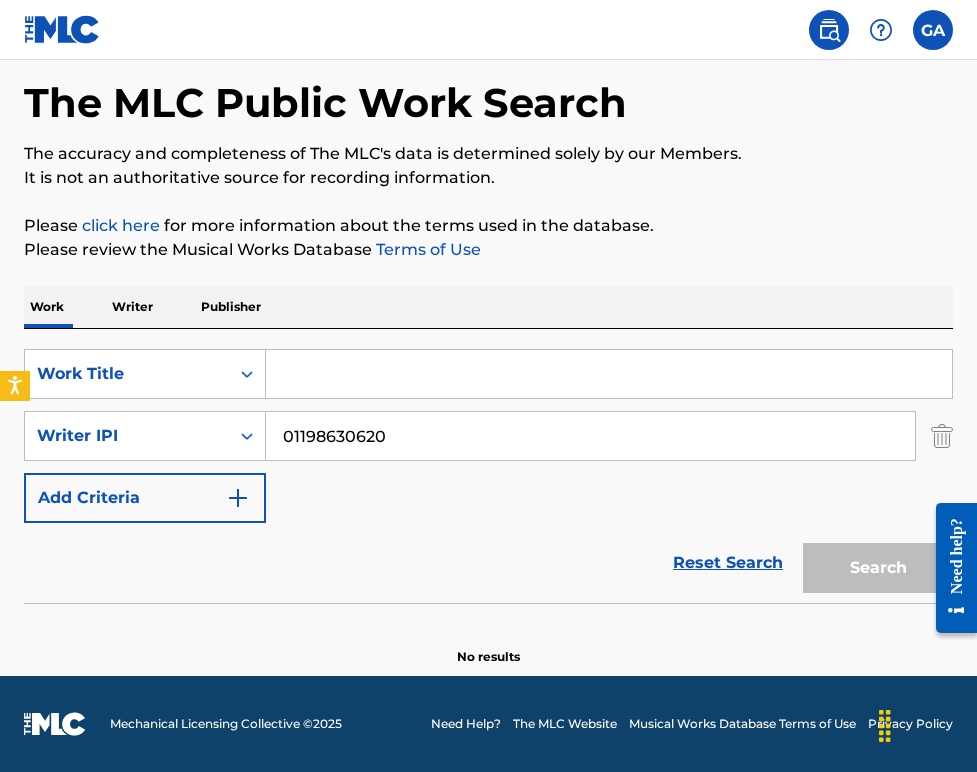 type on "01198630620" 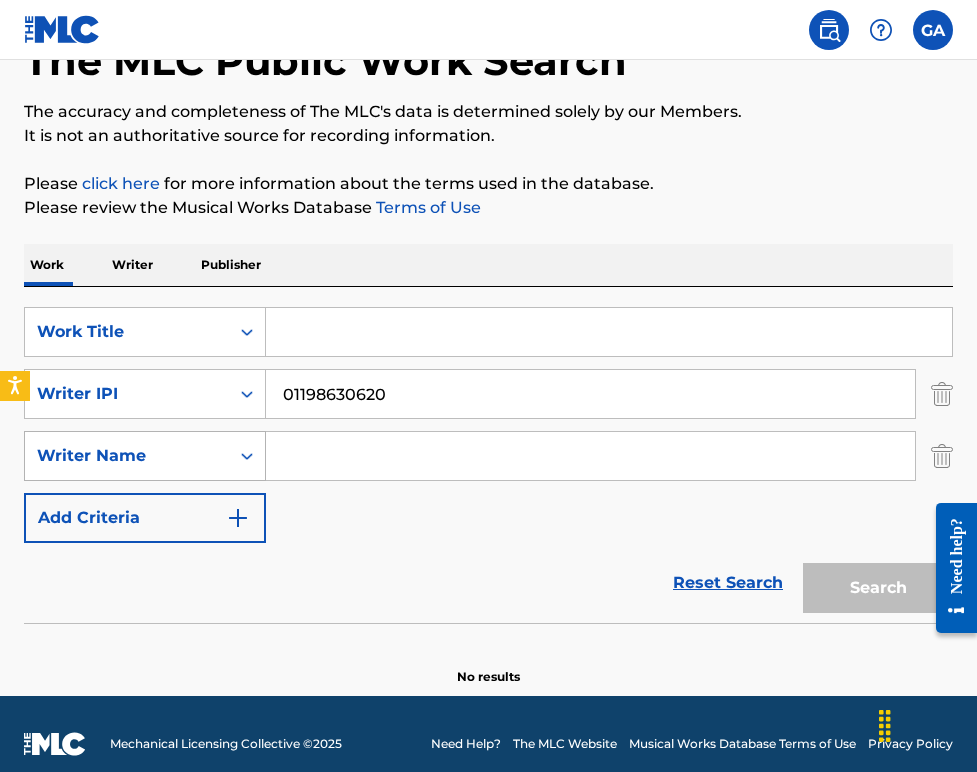 click 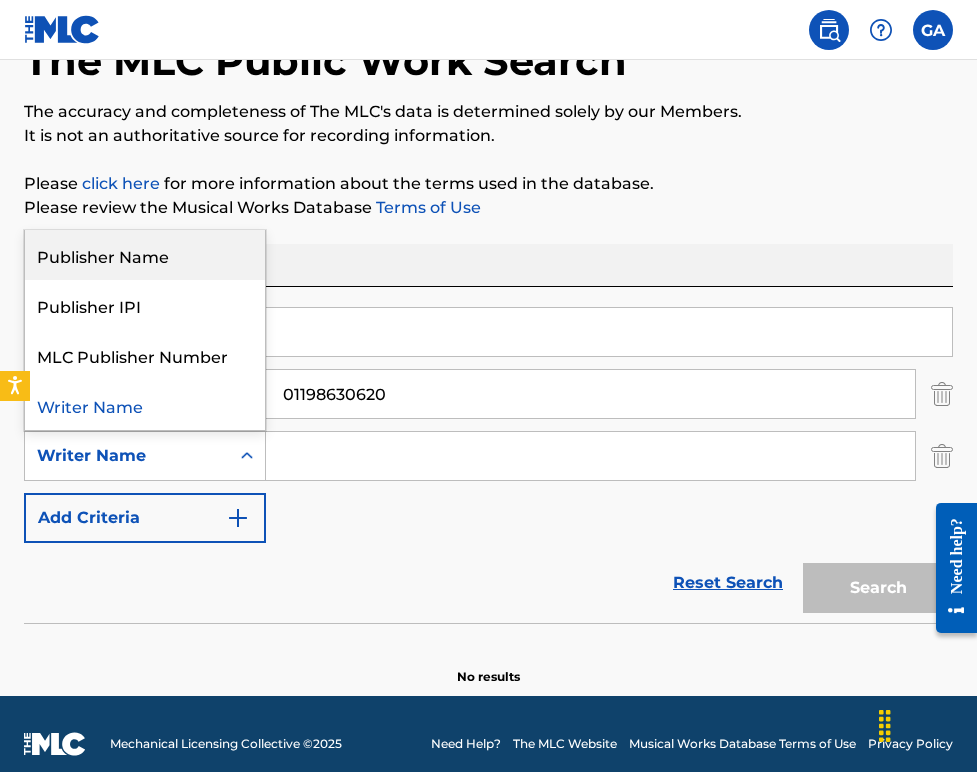 click on "Publisher Name" at bounding box center [145, 255] 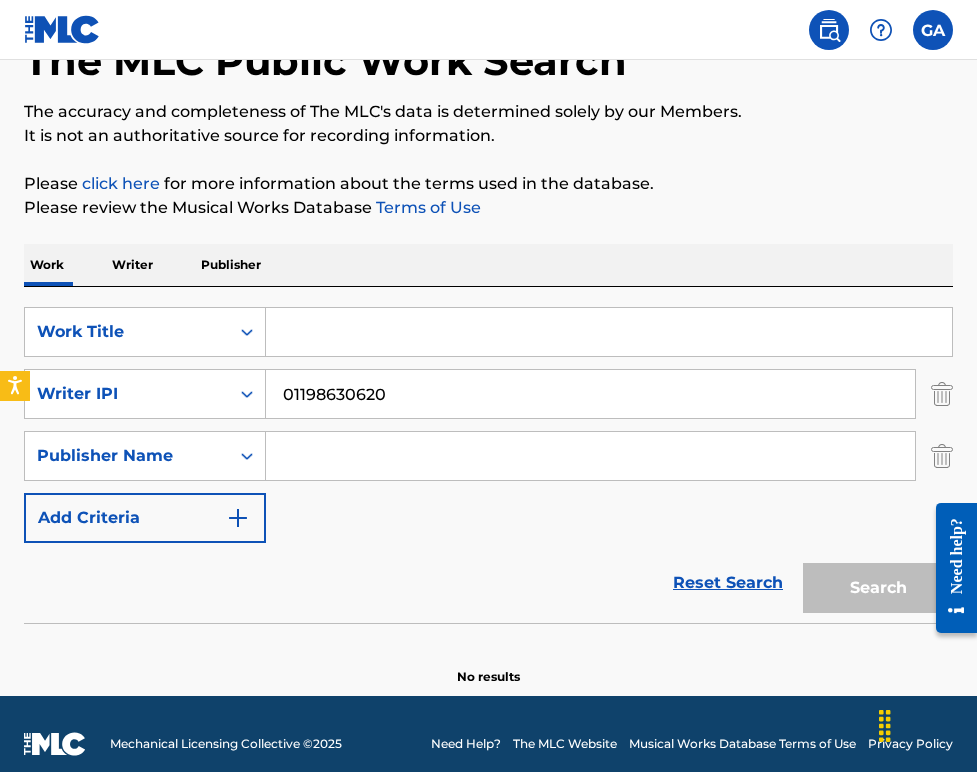 click at bounding box center [590, 456] 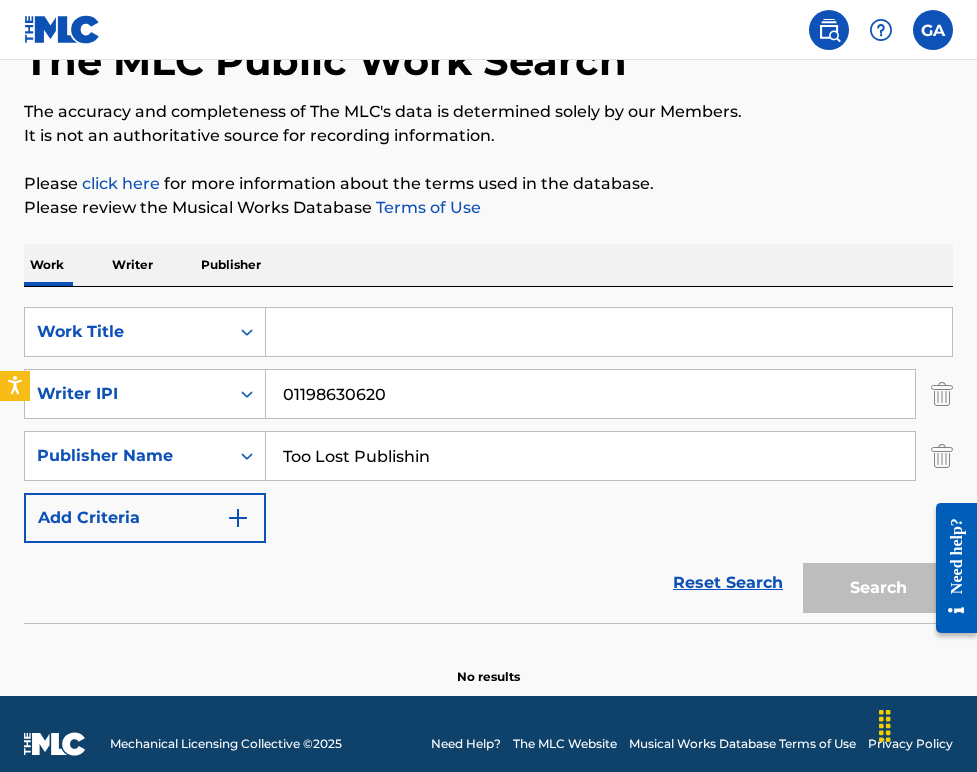 type on "Too Lost Publishing" 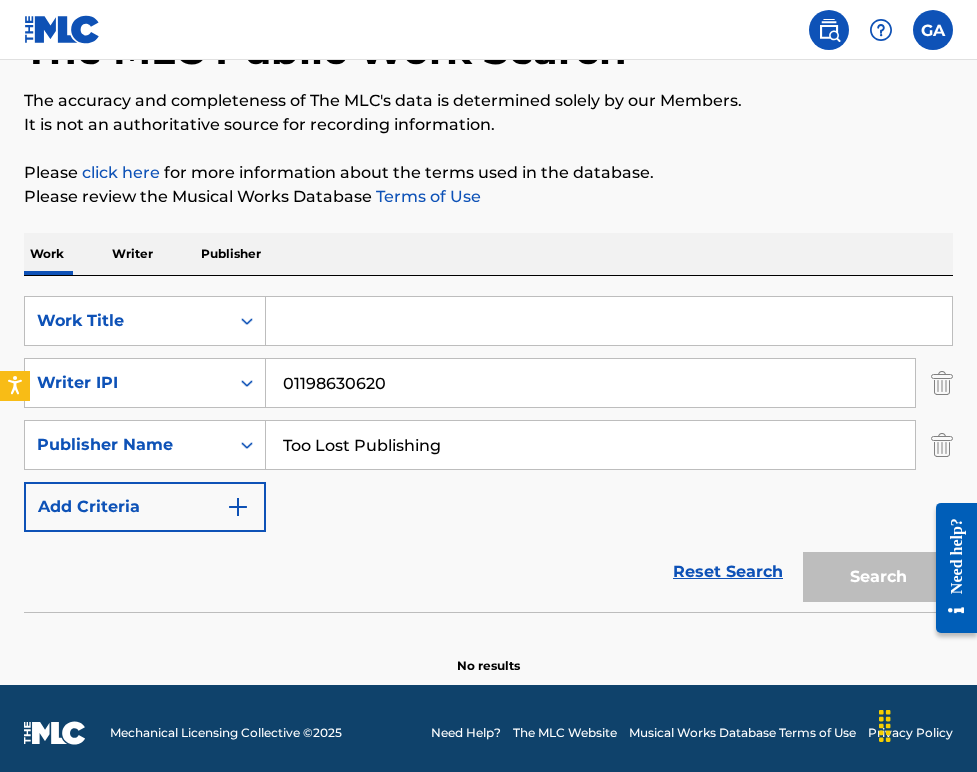 scroll, scrollTop: 139, scrollLeft: 0, axis: vertical 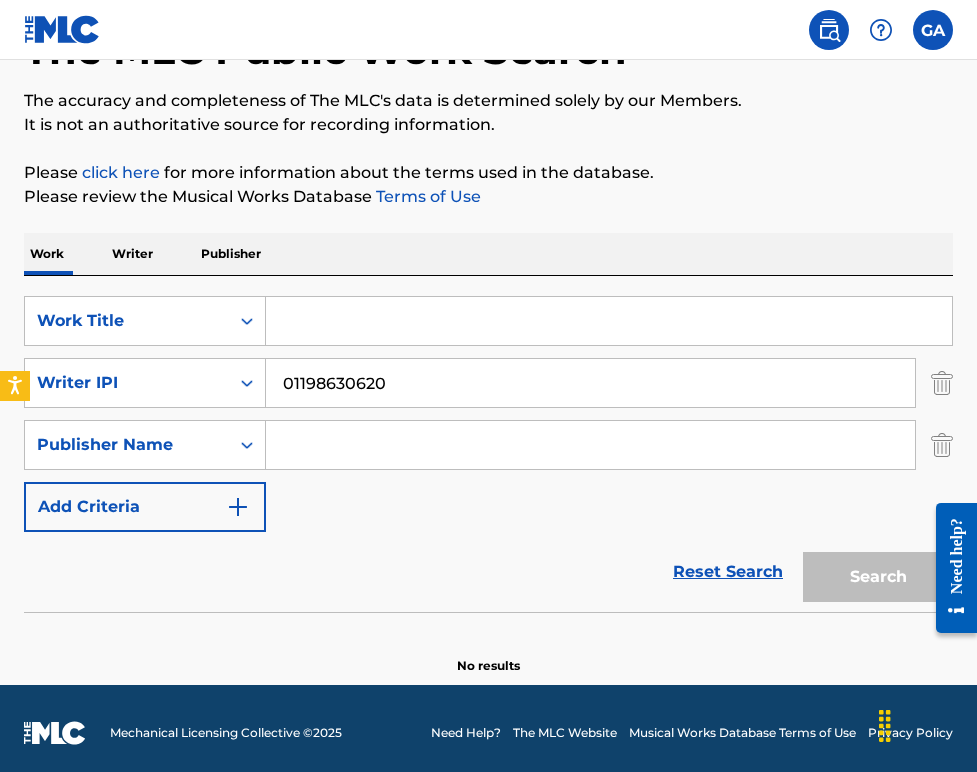 click on "Writer" at bounding box center [132, 254] 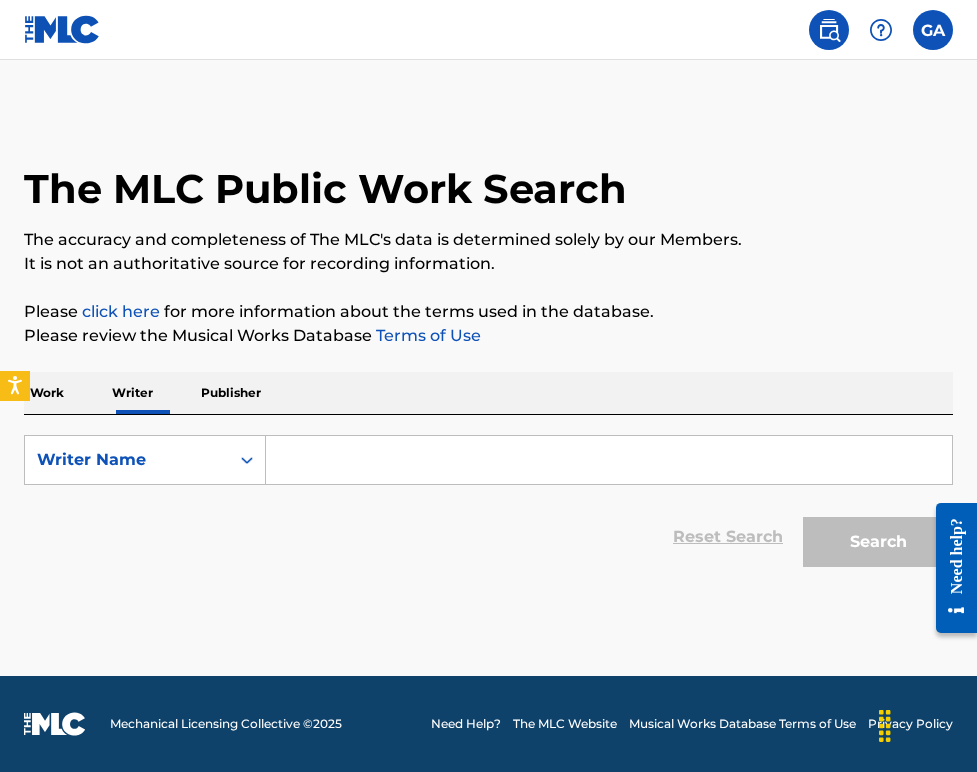 scroll, scrollTop: 0, scrollLeft: 0, axis: both 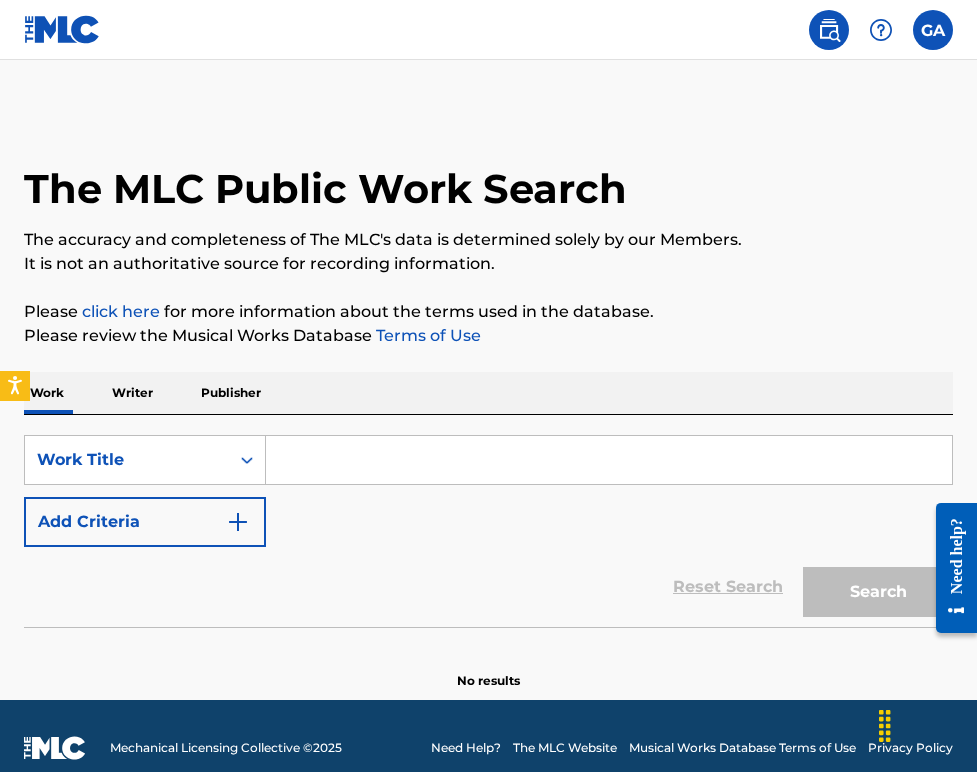 click on "Writer" at bounding box center (132, 393) 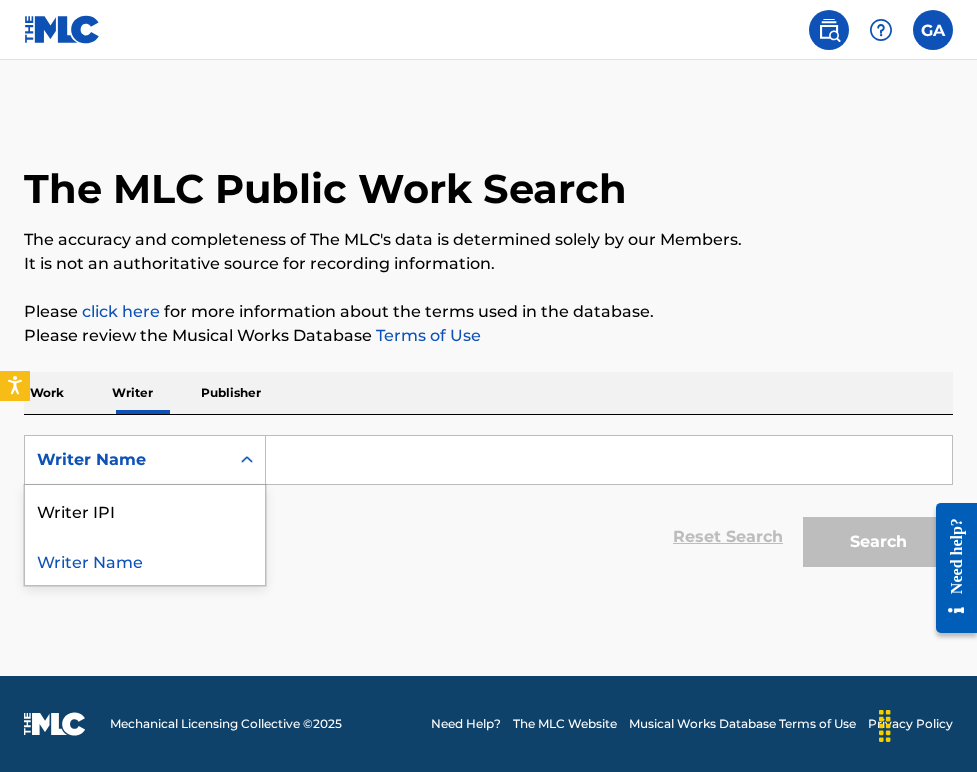 click 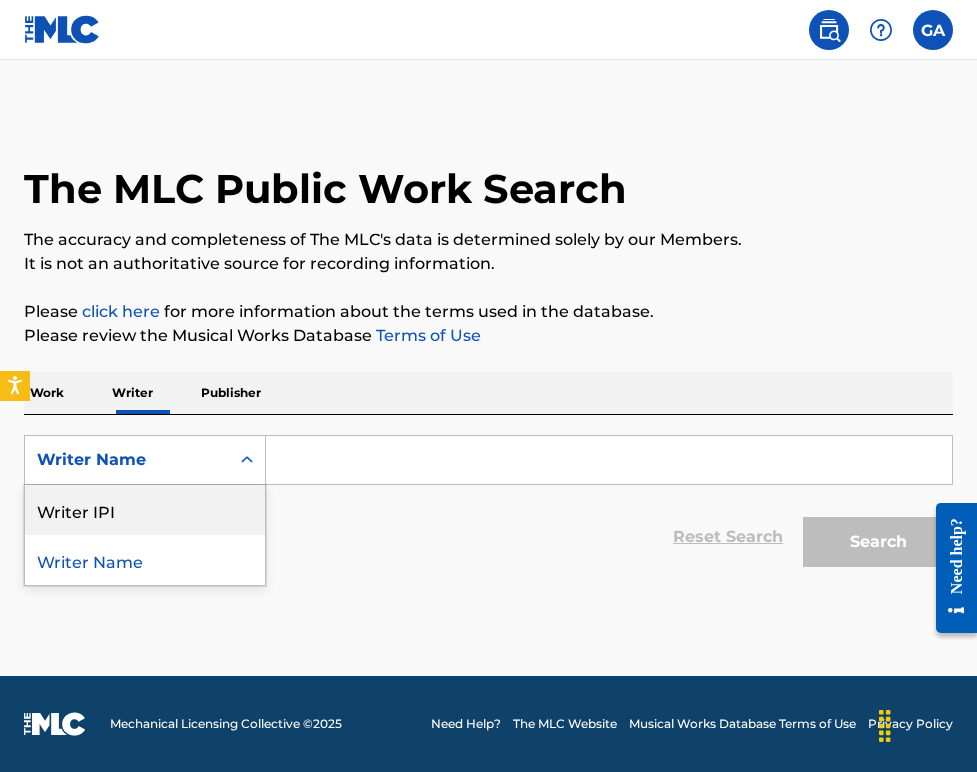 click on "Writer IPI" at bounding box center [145, 510] 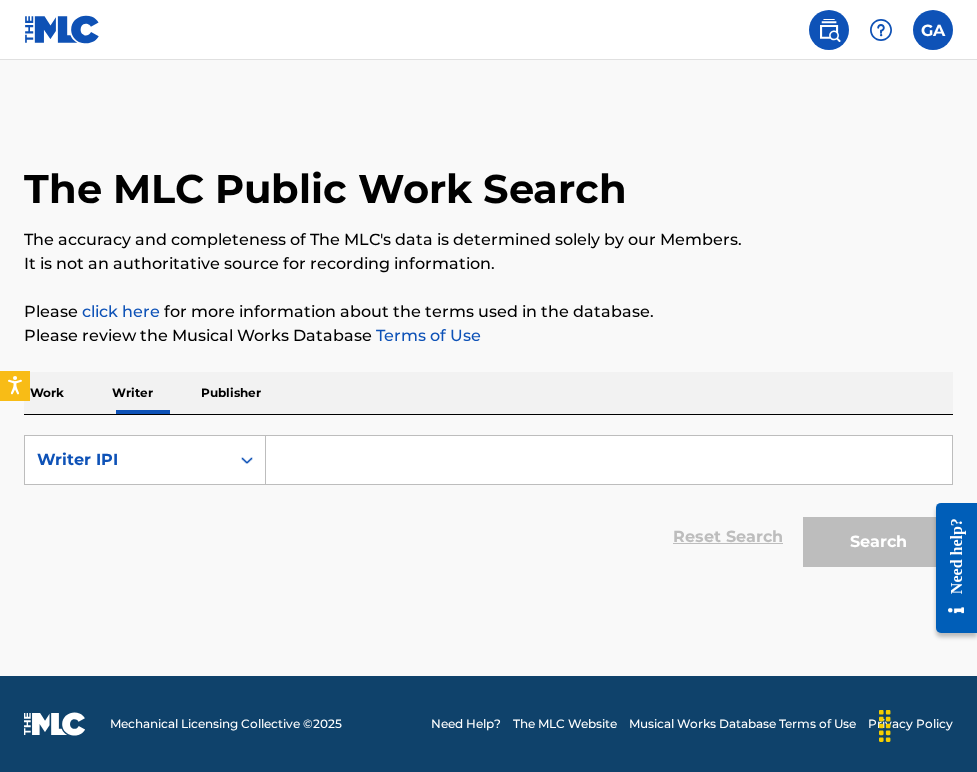 click at bounding box center (609, 460) 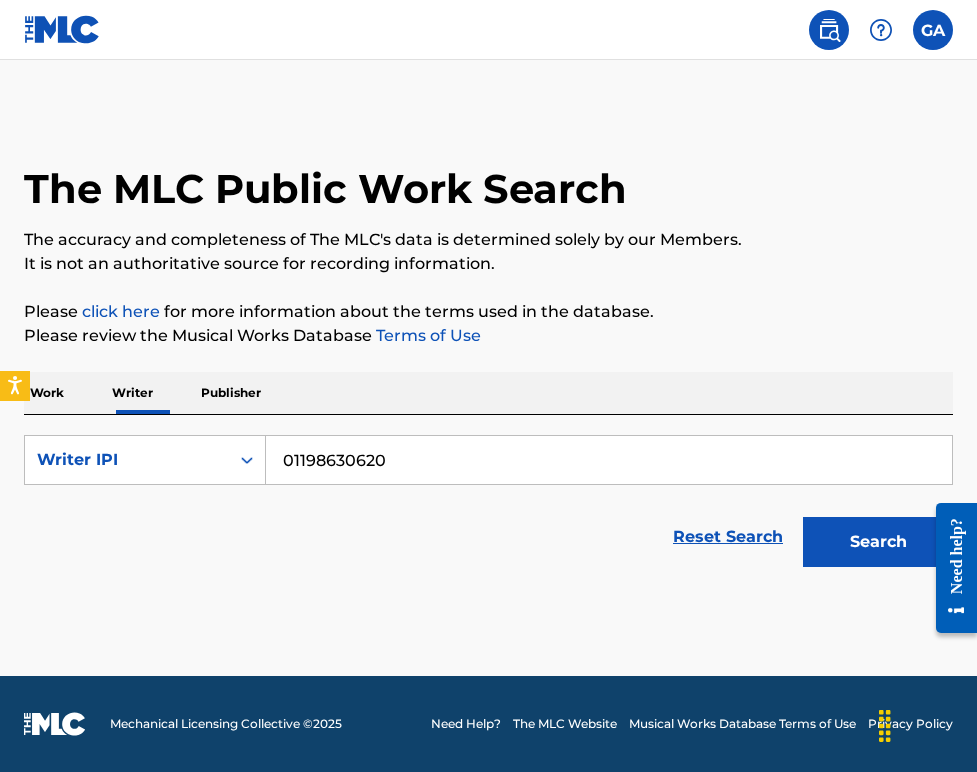 type on "01198630620" 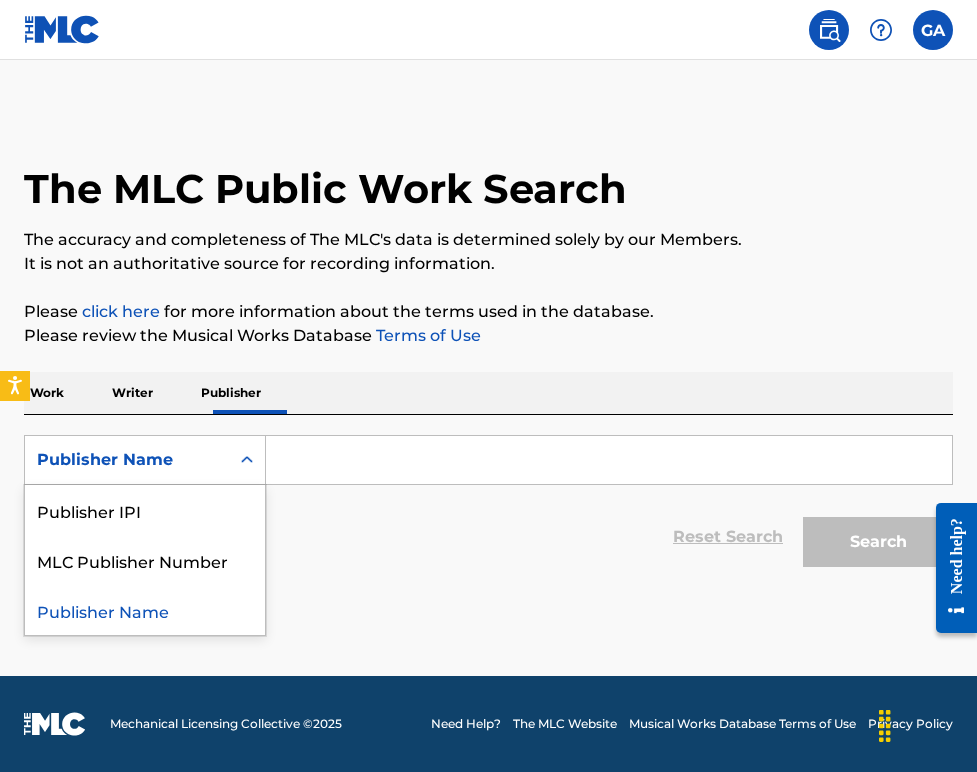 click 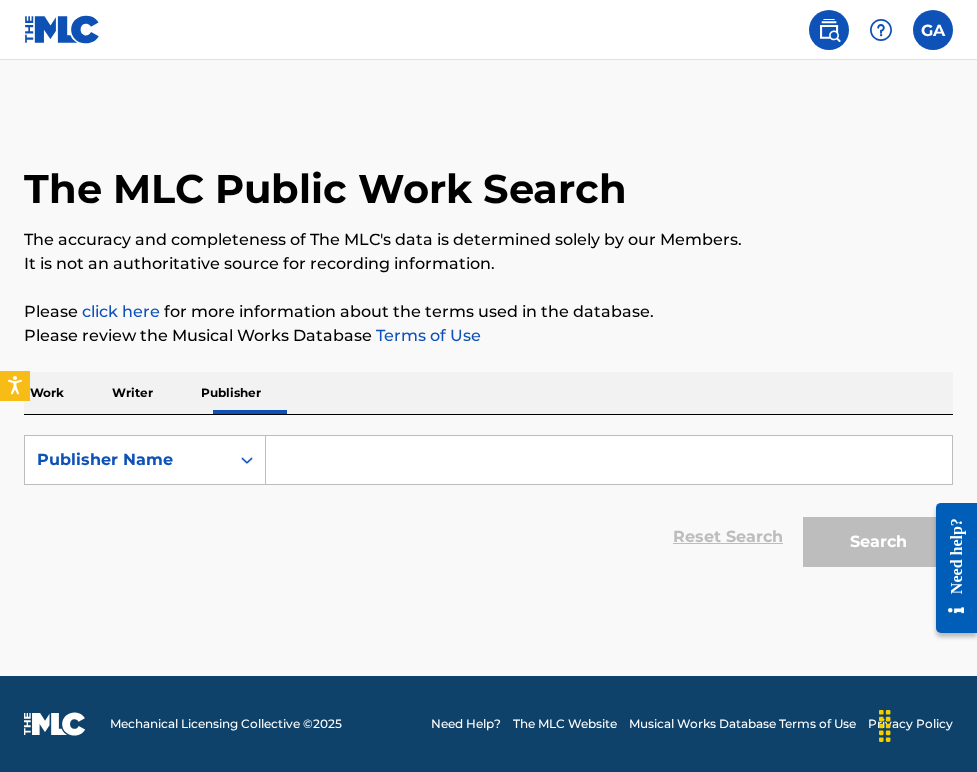 click at bounding box center [609, 460] 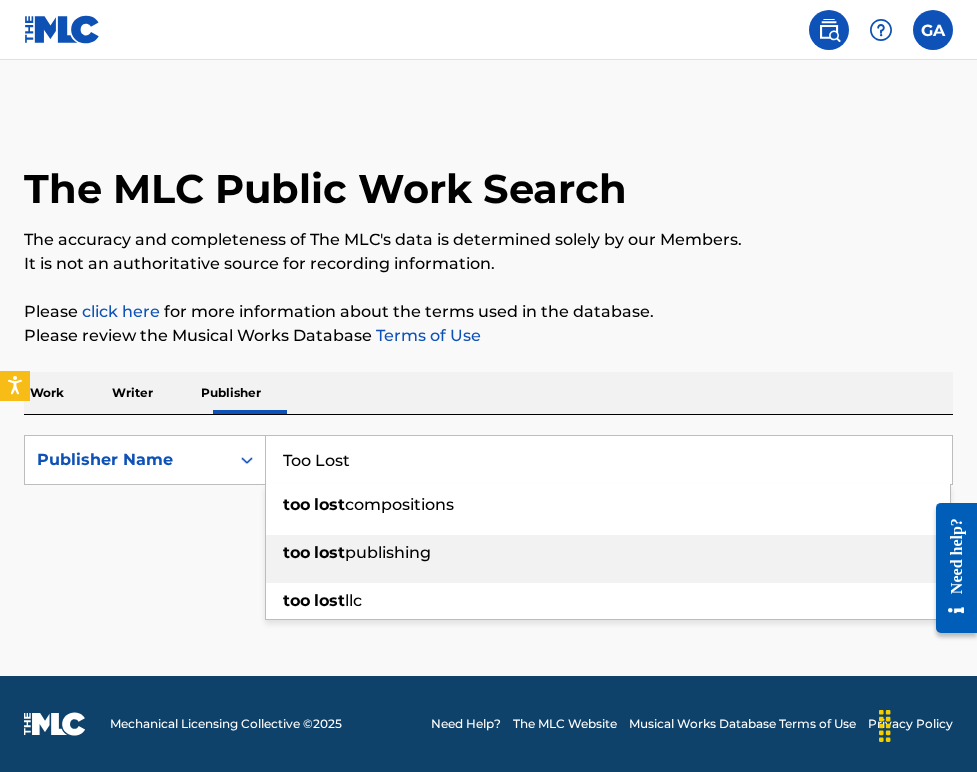 click on "publishing" at bounding box center [388, 552] 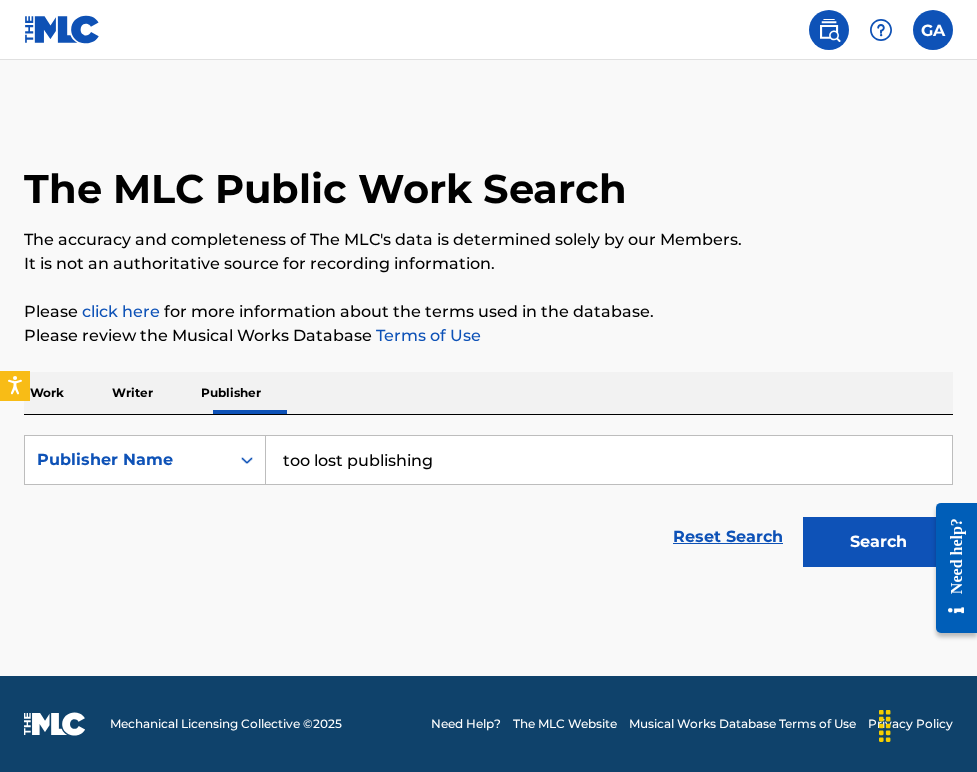 click on "Search" at bounding box center [878, 542] 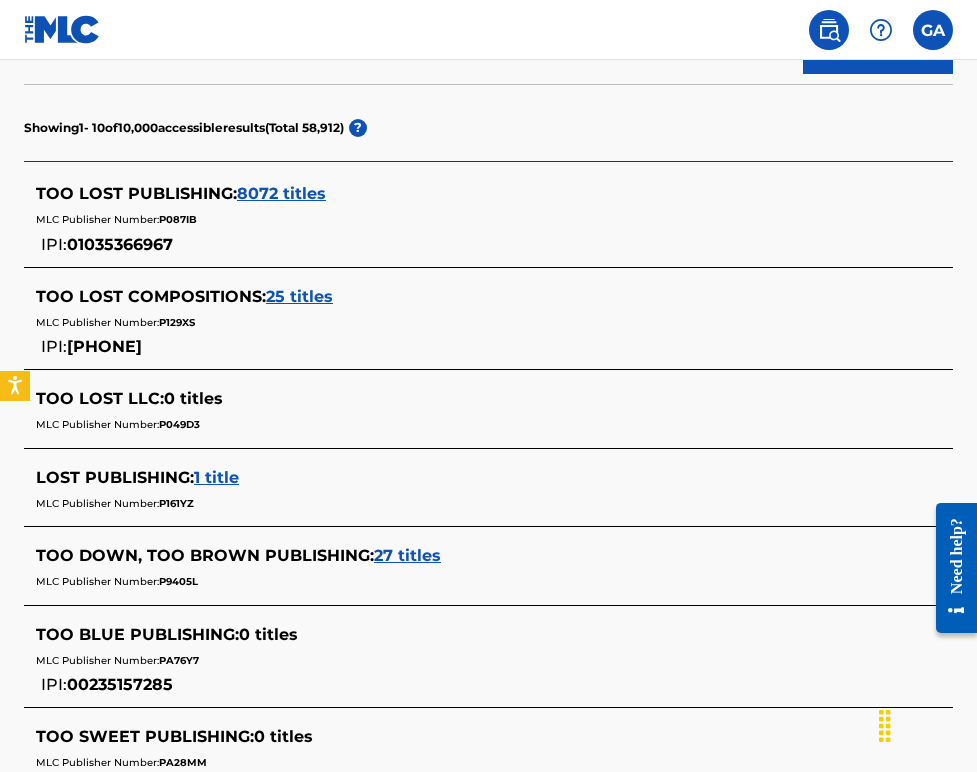 scroll, scrollTop: 491, scrollLeft: 0, axis: vertical 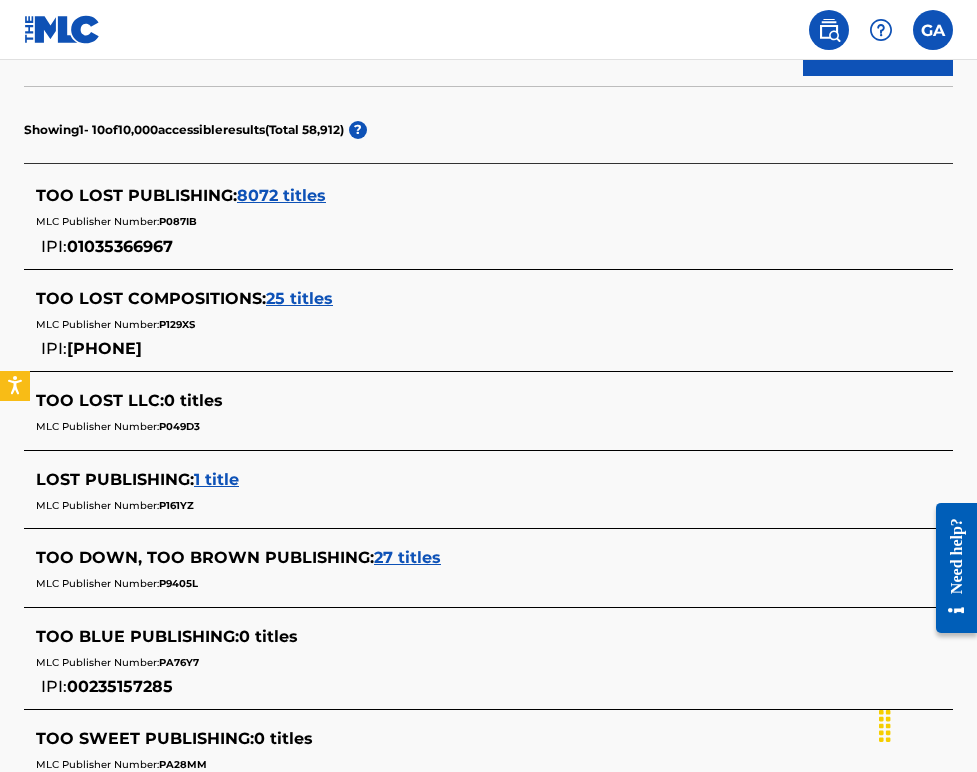 click on "8072 titles" at bounding box center (281, 195) 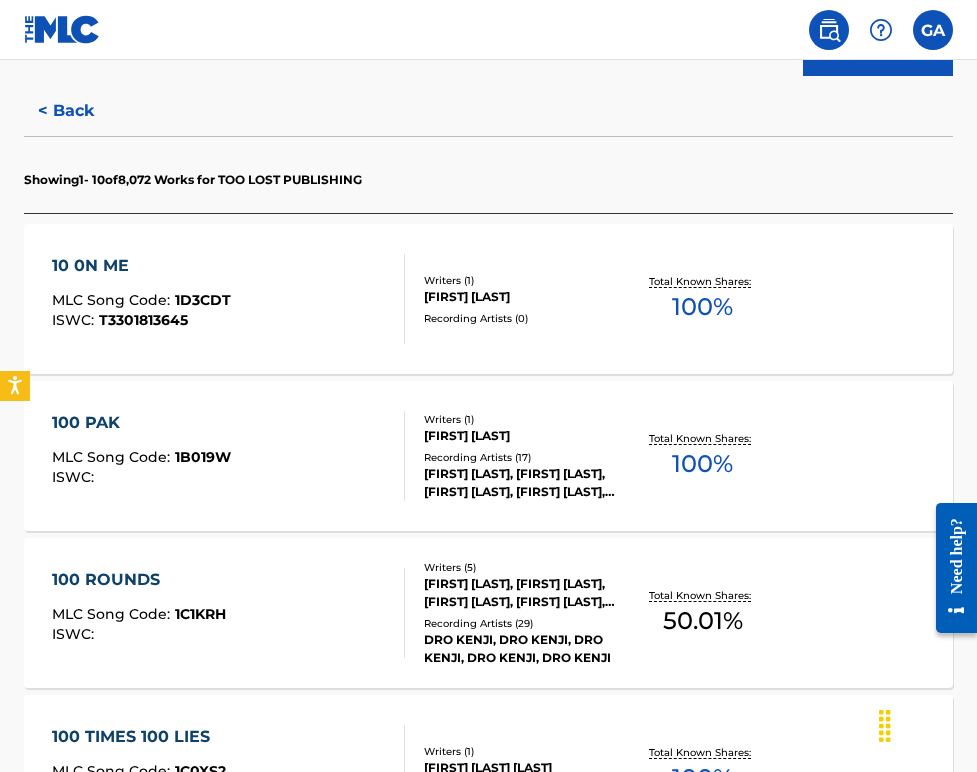 click on "Reset Search" at bounding box center [728, 46] 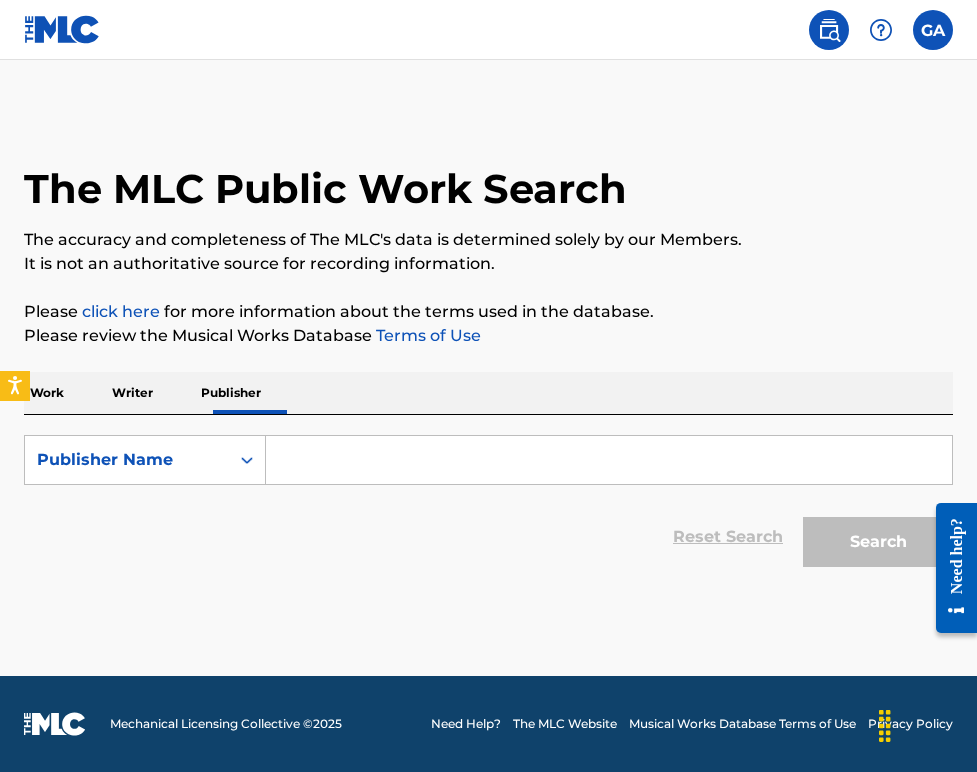 scroll, scrollTop: 15, scrollLeft: 0, axis: vertical 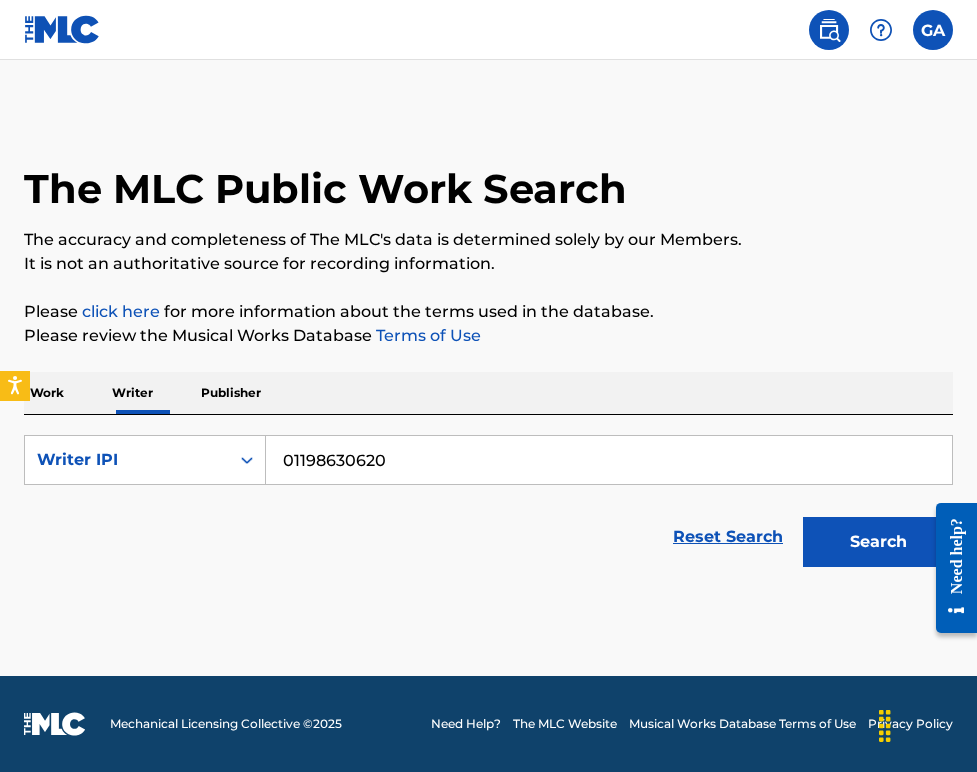 click on "Publisher" at bounding box center (231, 393) 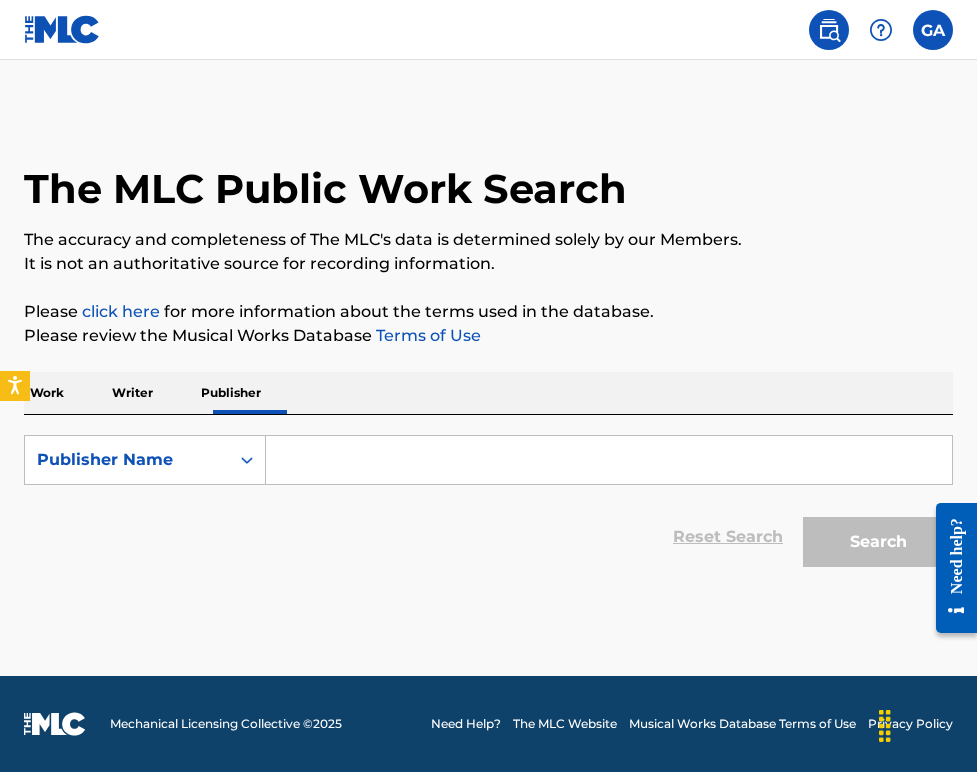 click at bounding box center [609, 460] 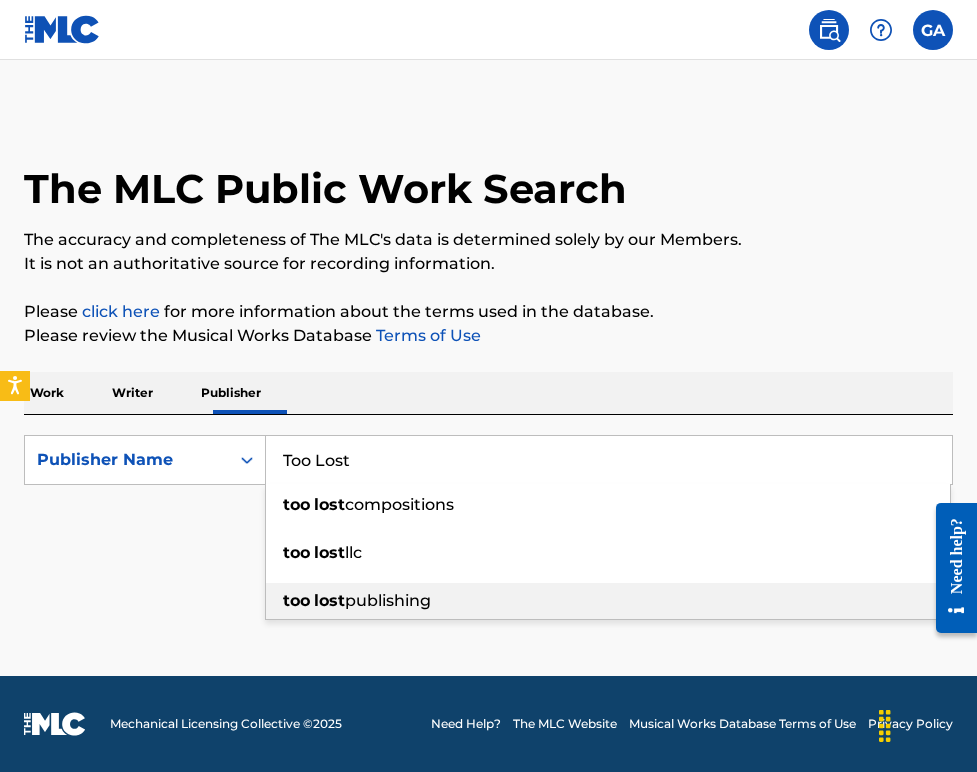 click on "publishing" at bounding box center [388, 600] 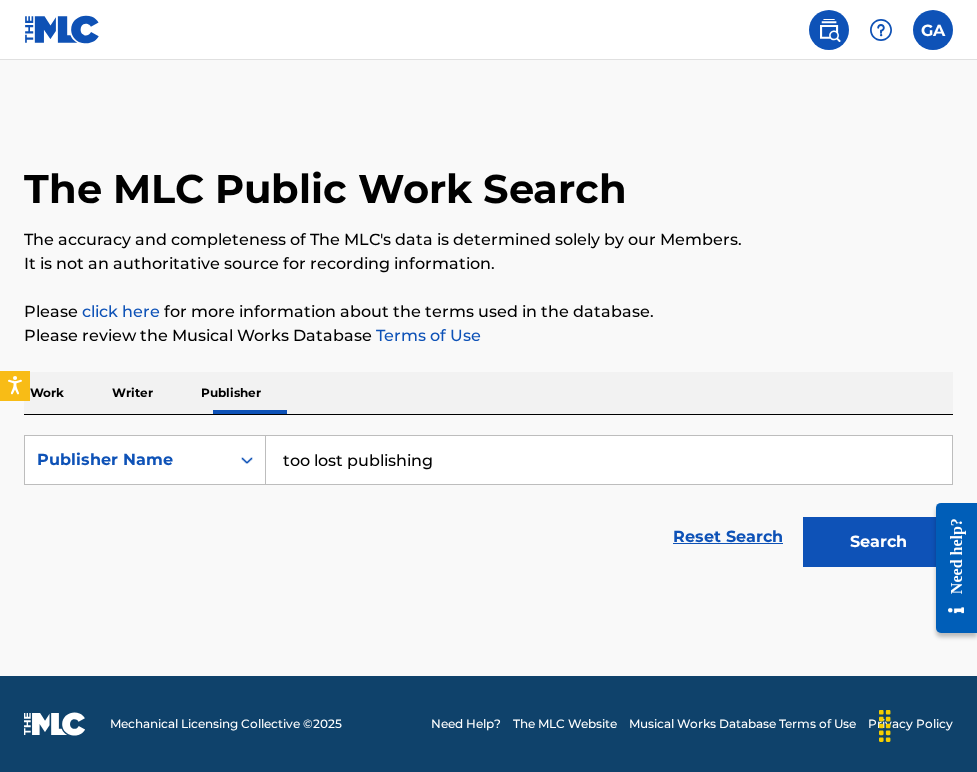 scroll, scrollTop: 0, scrollLeft: 0, axis: both 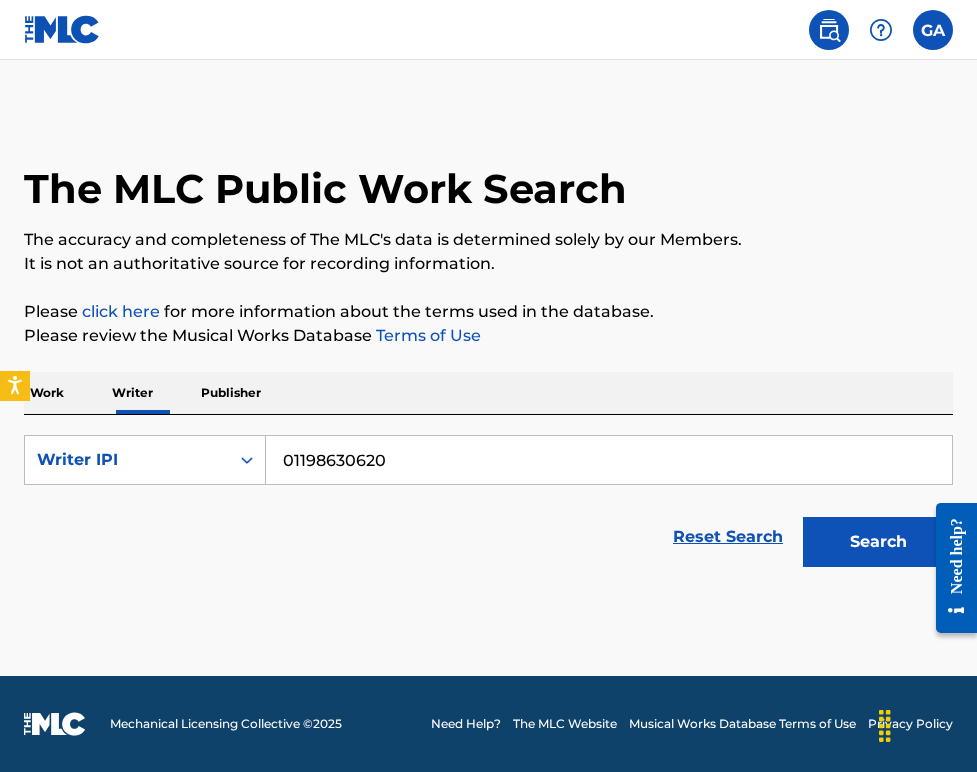 click on "Search" at bounding box center (878, 542) 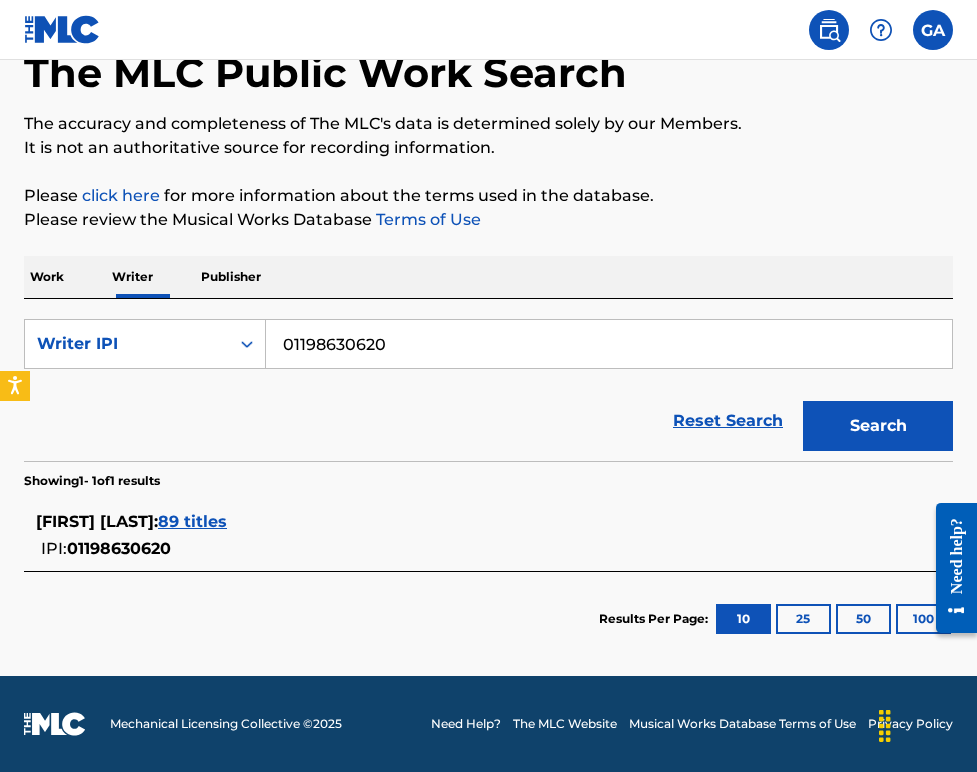 scroll, scrollTop: 183, scrollLeft: 0, axis: vertical 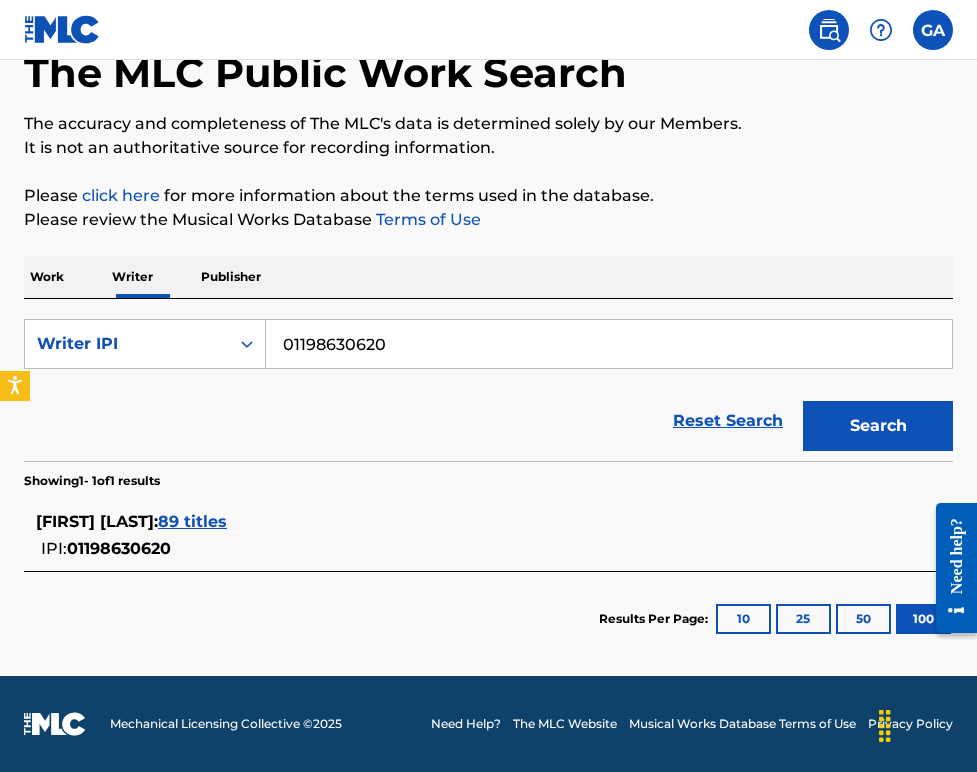 click on "89 titles" at bounding box center (192, 521) 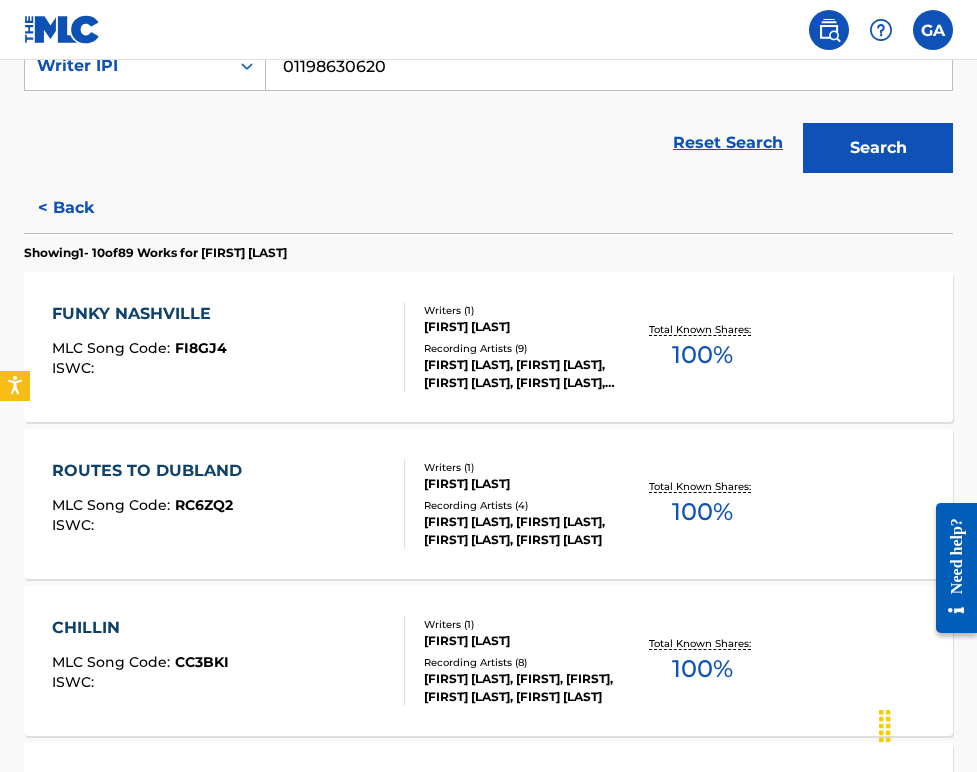 scroll, scrollTop: 418, scrollLeft: 0, axis: vertical 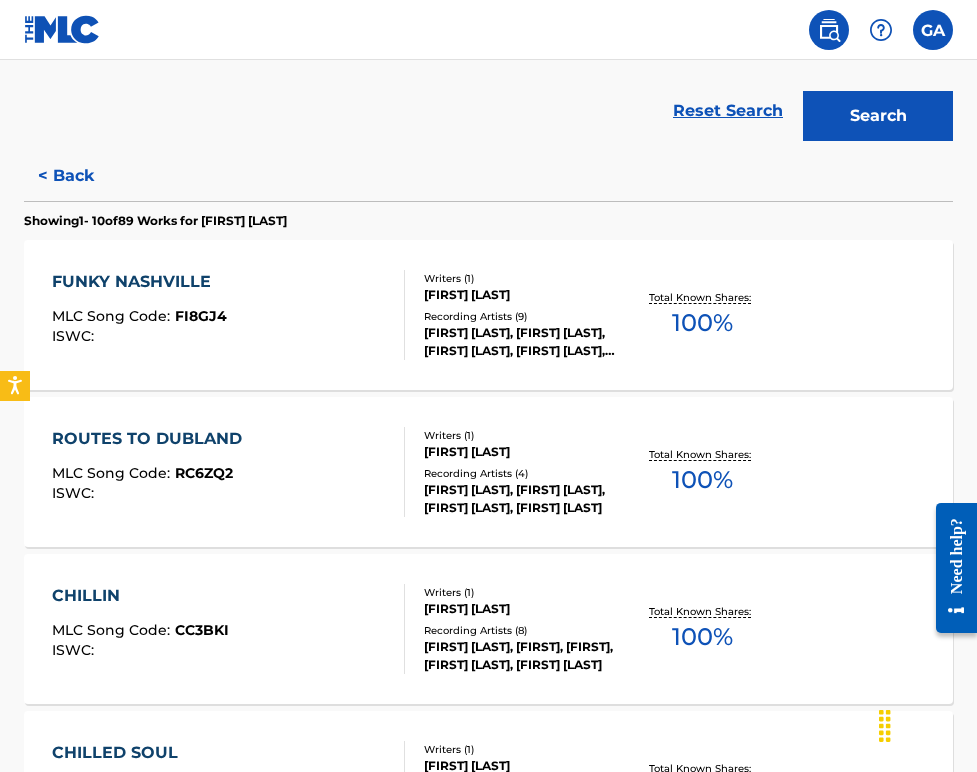 click on "[FIRST] [LAST], [FIRST] [LAST], [FIRST] [LAST], [FIRST] [LAST], [FIRST] [LAST]" at bounding box center (525, 342) 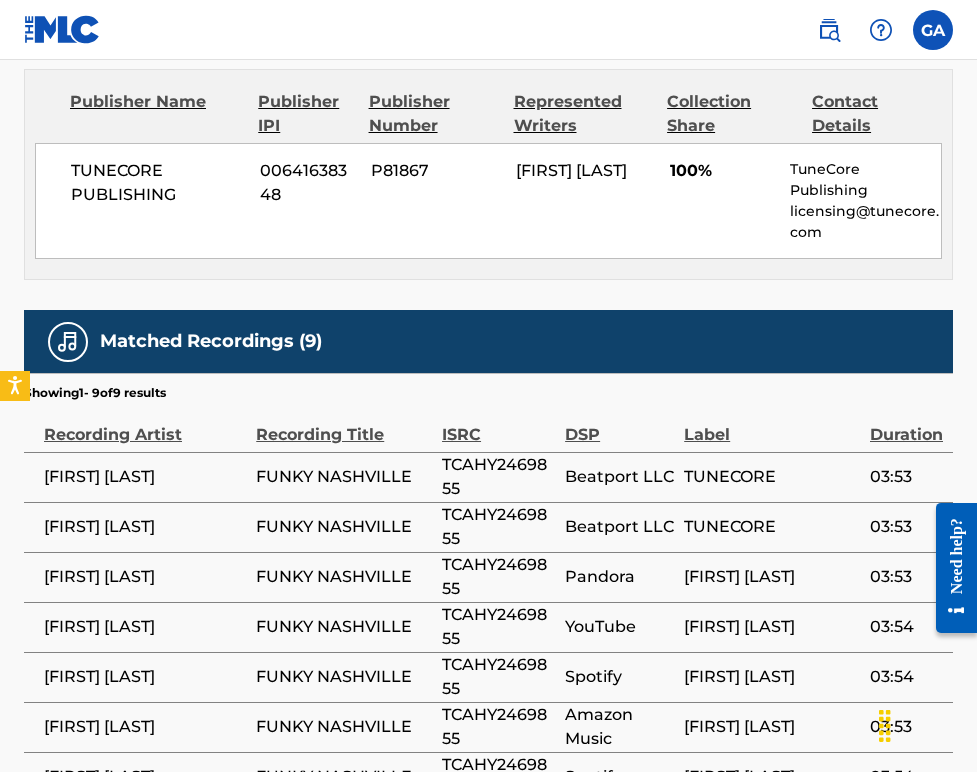 scroll, scrollTop: 941, scrollLeft: 0, axis: vertical 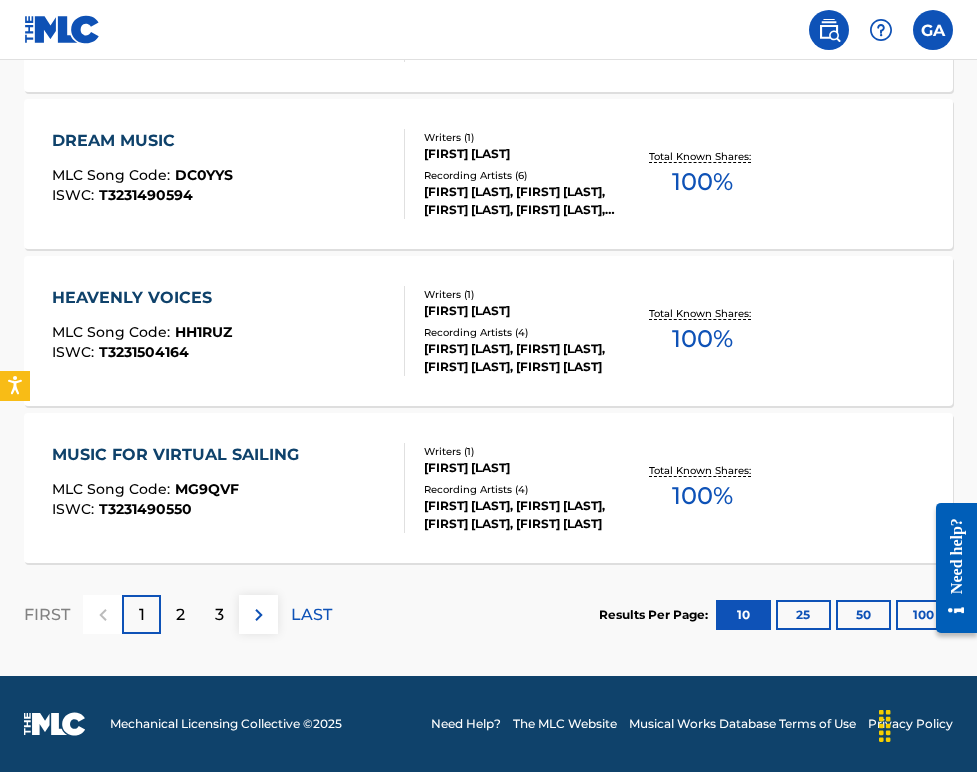 click on "100" at bounding box center [923, 615] 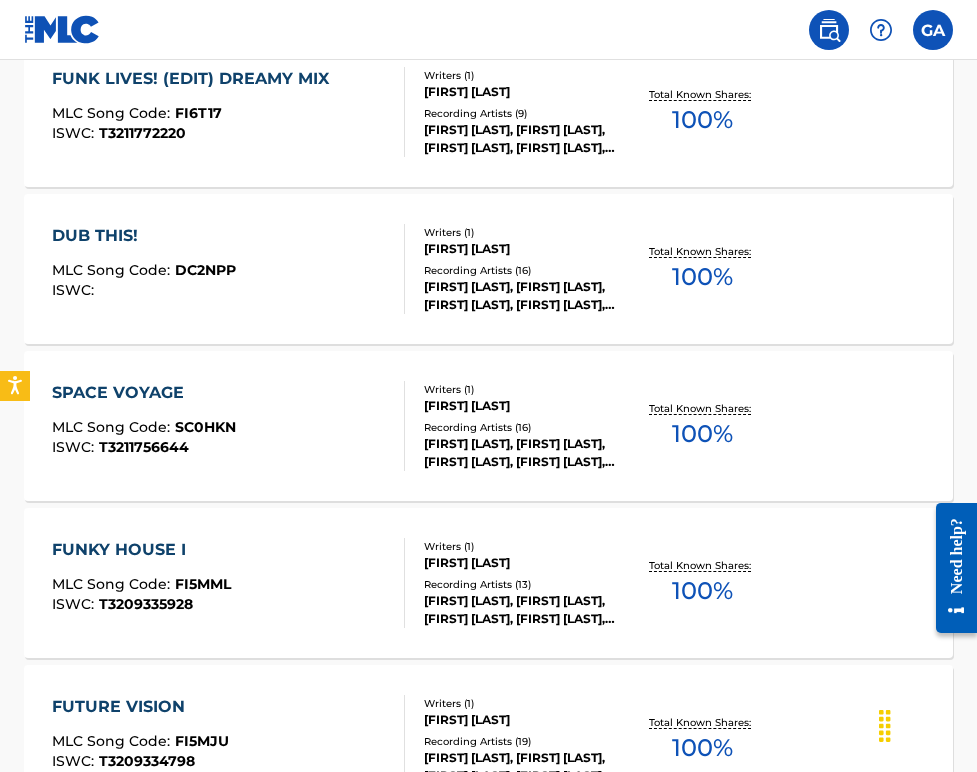 scroll, scrollTop: 4242, scrollLeft: 0, axis: vertical 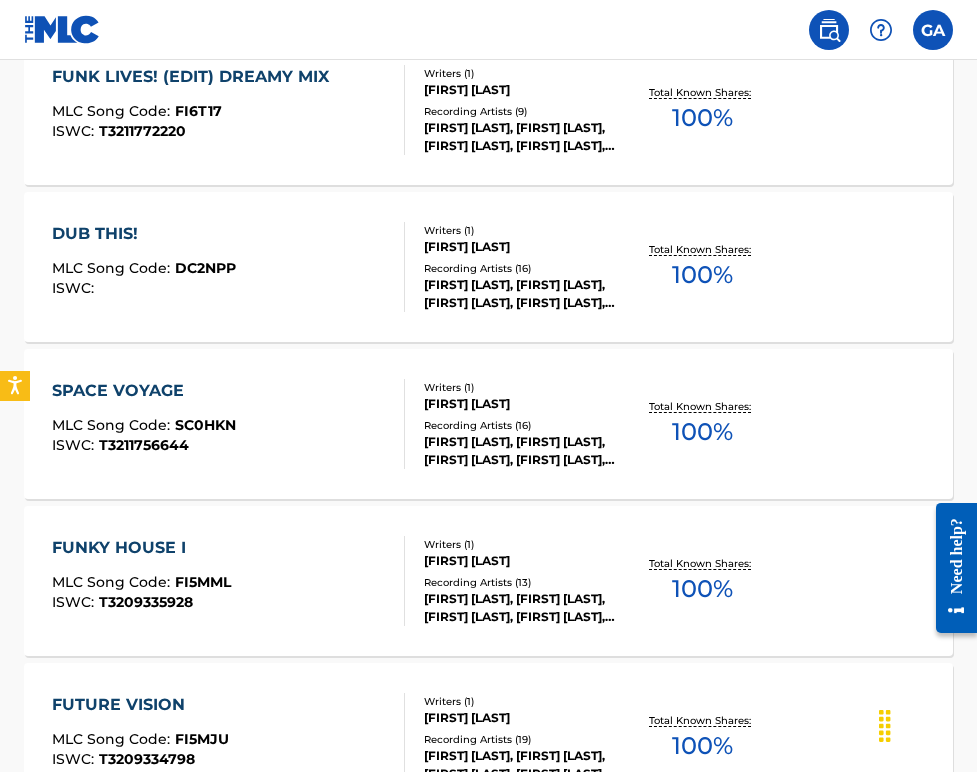 click on "[FIRST] [LAST], [FIRST] [LAST], [FIRST] [LAST], [FIRST] [LAST], [FIRST] [LAST]" at bounding box center [525, 294] 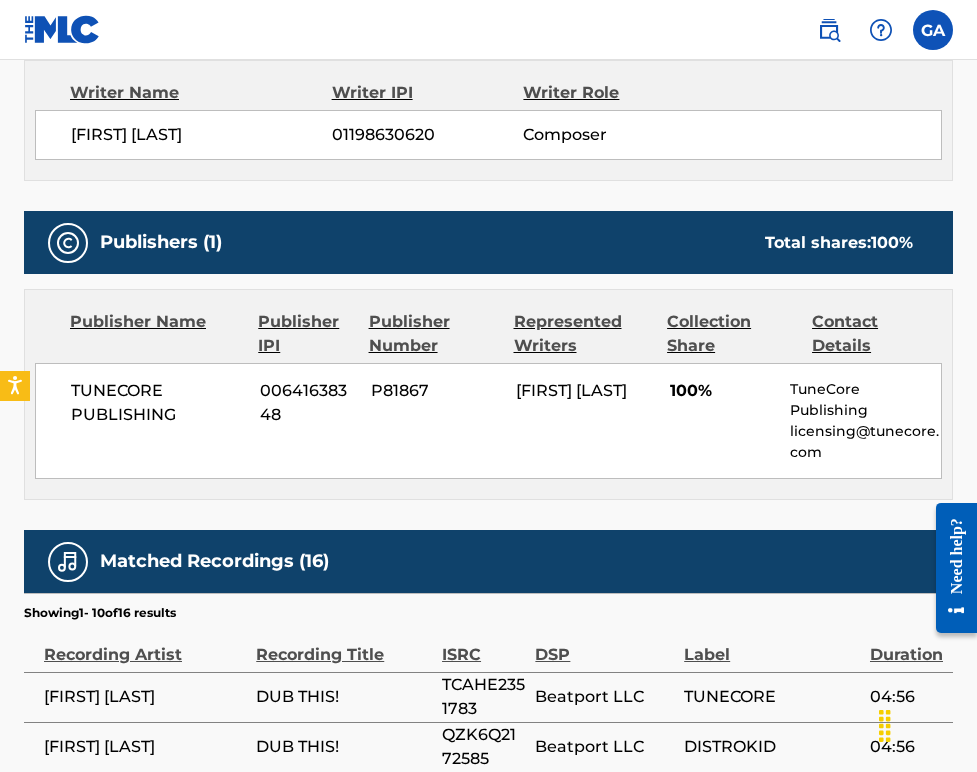 scroll, scrollTop: 721, scrollLeft: 0, axis: vertical 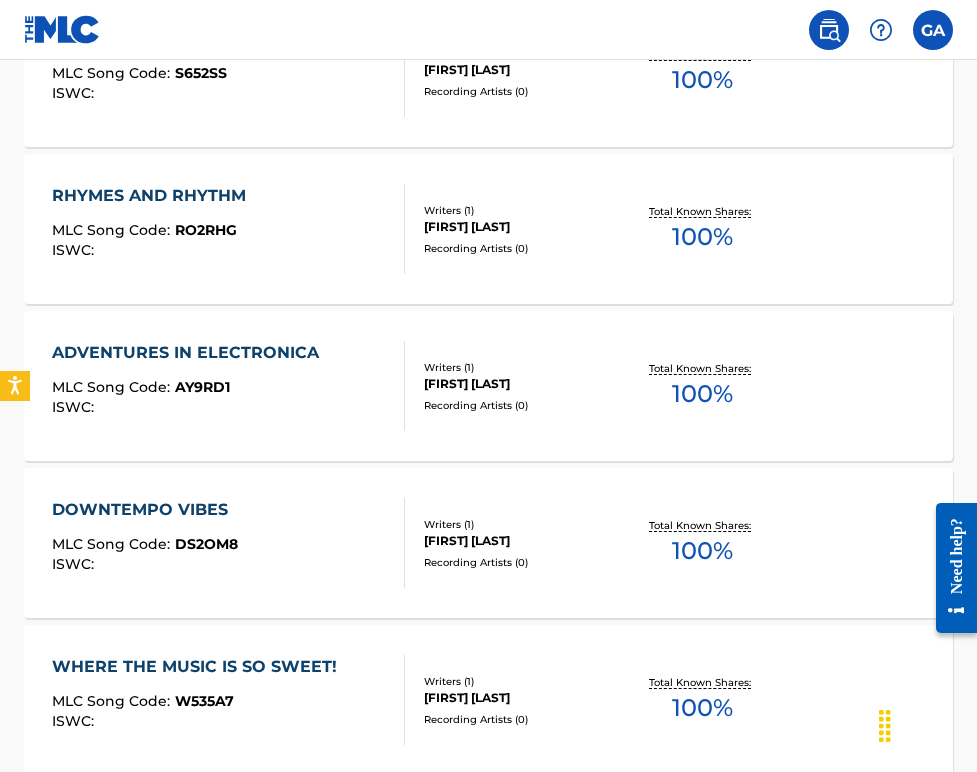 click on "SWEET HARMONIES MLC Song Code : S652SS ISWC :" at bounding box center [228, 72] 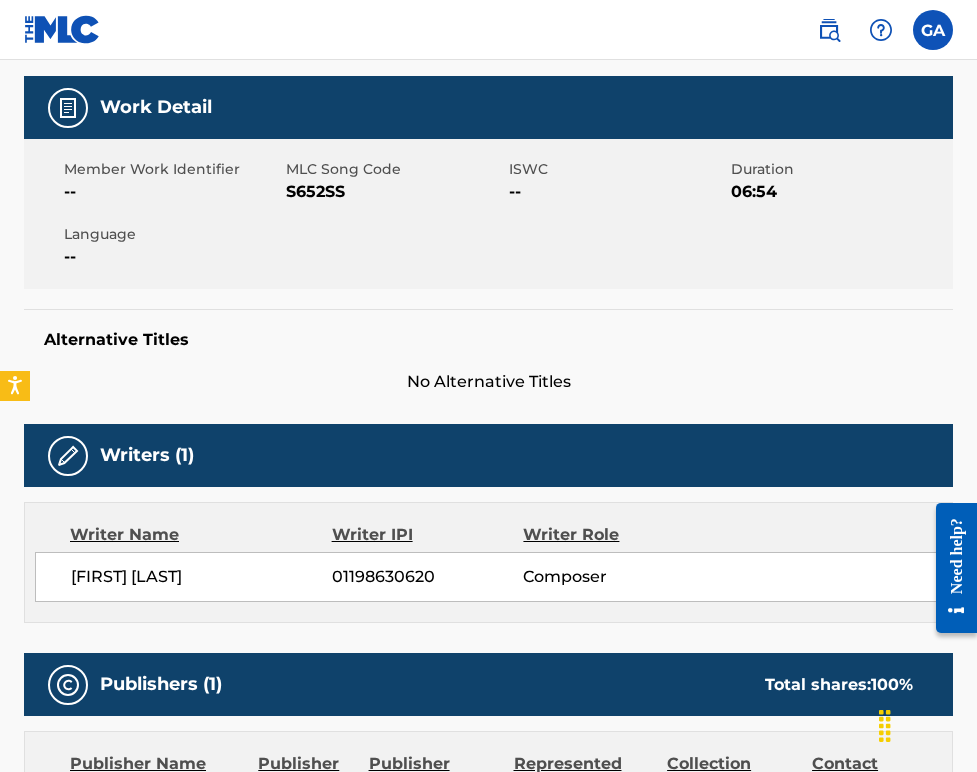 scroll, scrollTop: 278, scrollLeft: 0, axis: vertical 